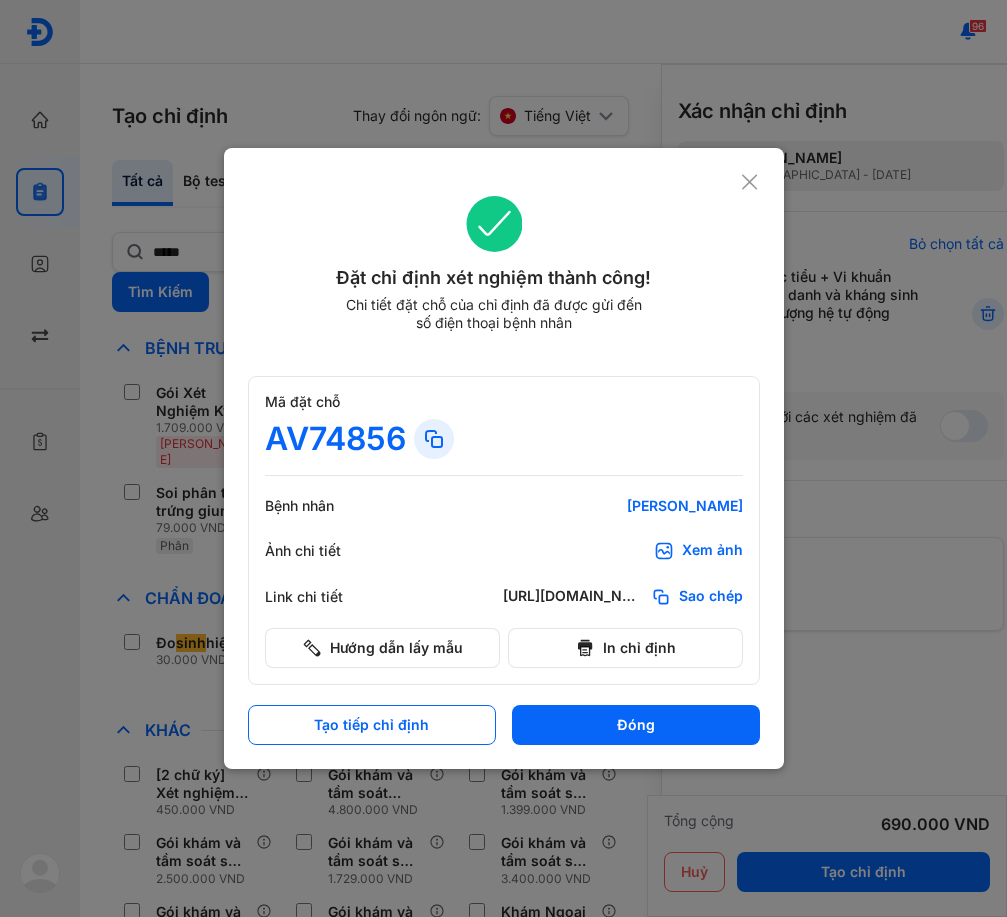 scroll, scrollTop: 0, scrollLeft: 0, axis: both 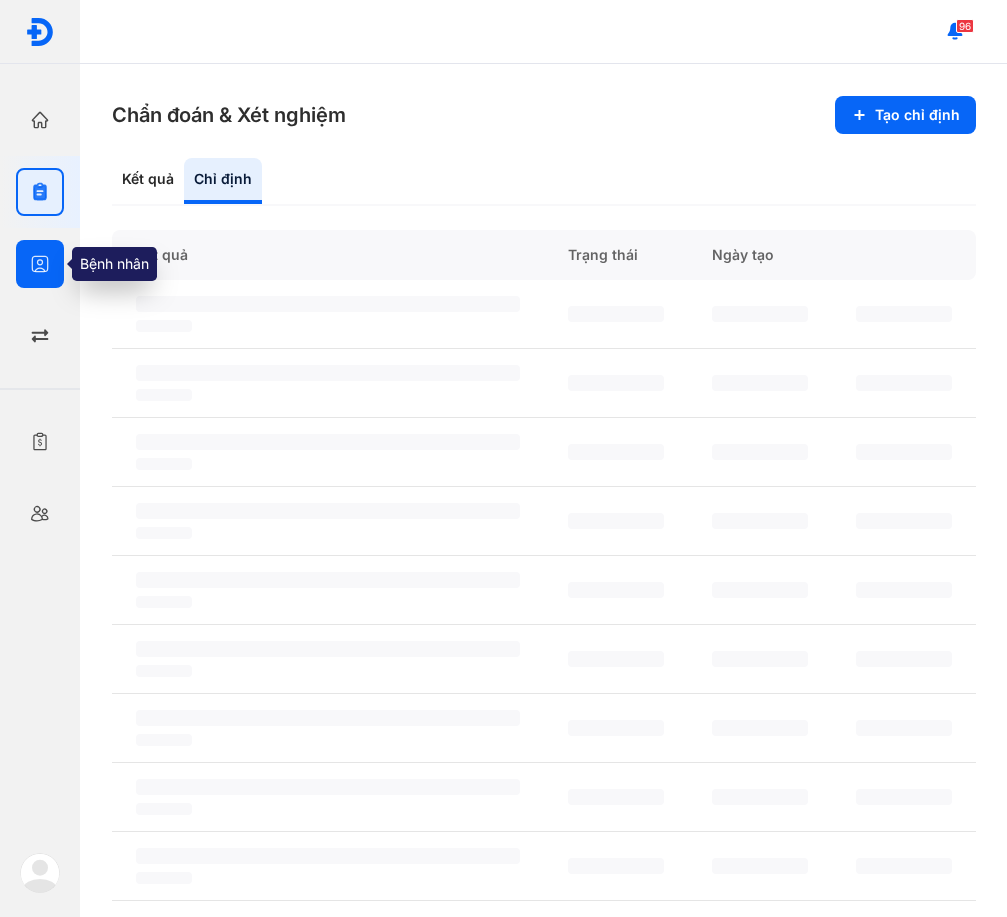 click 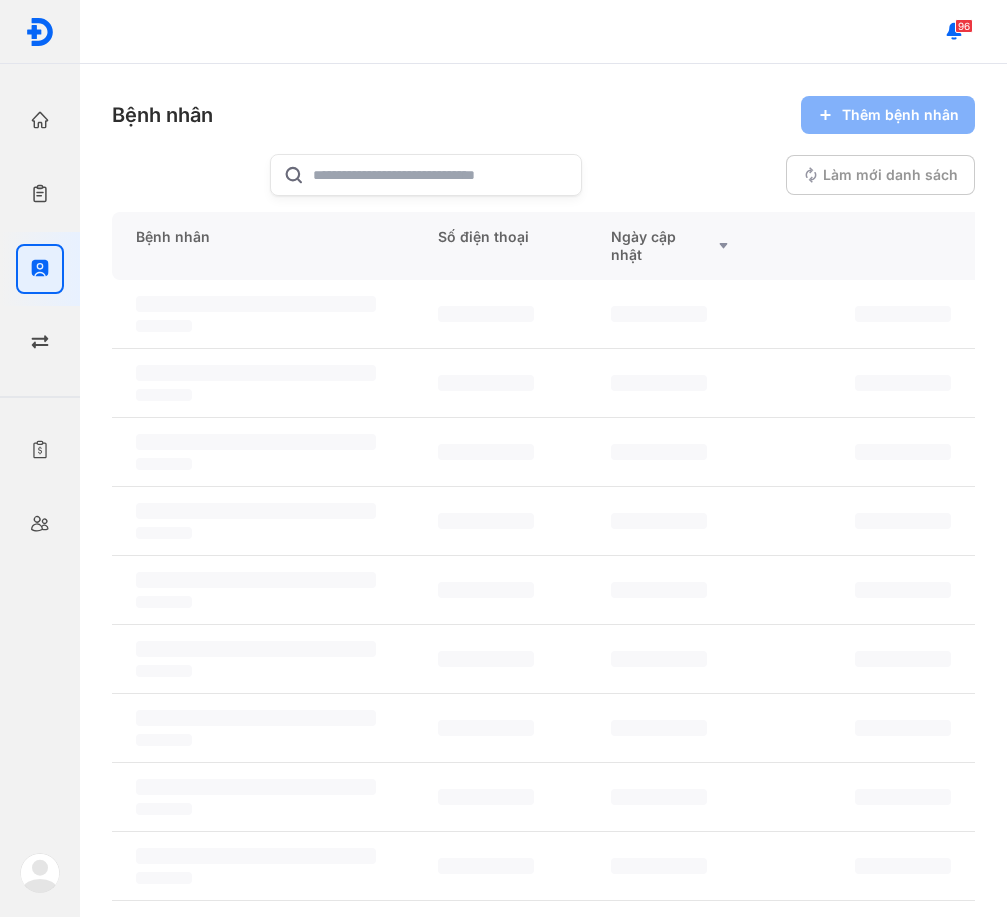 click on "Bệnh nhân Thêm bệnh nhân" at bounding box center (543, 115) 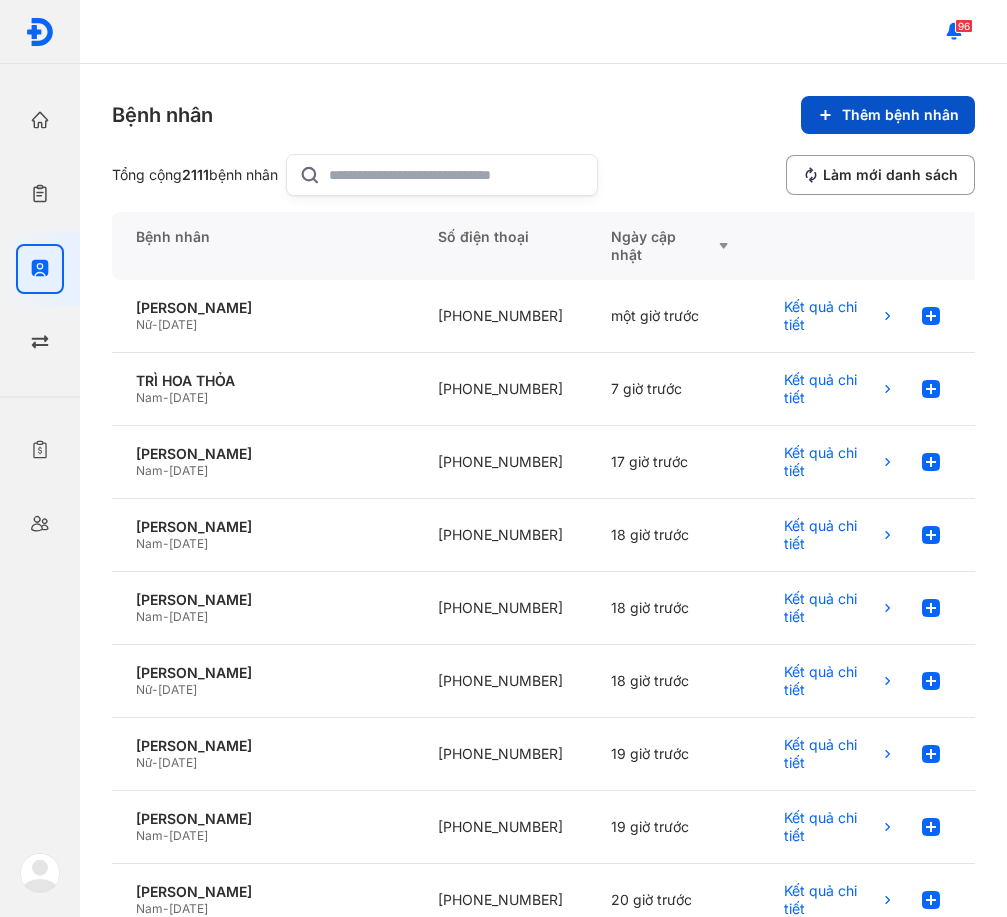 click on "Thêm bệnh nhân" 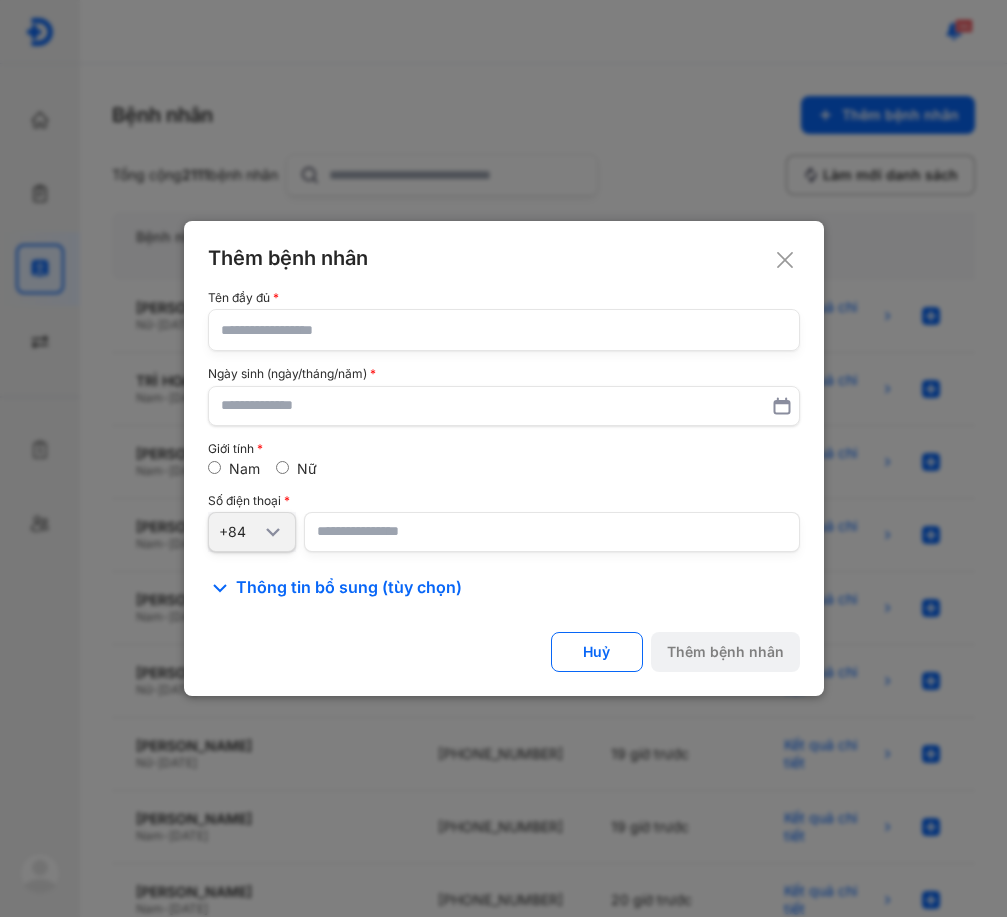 click 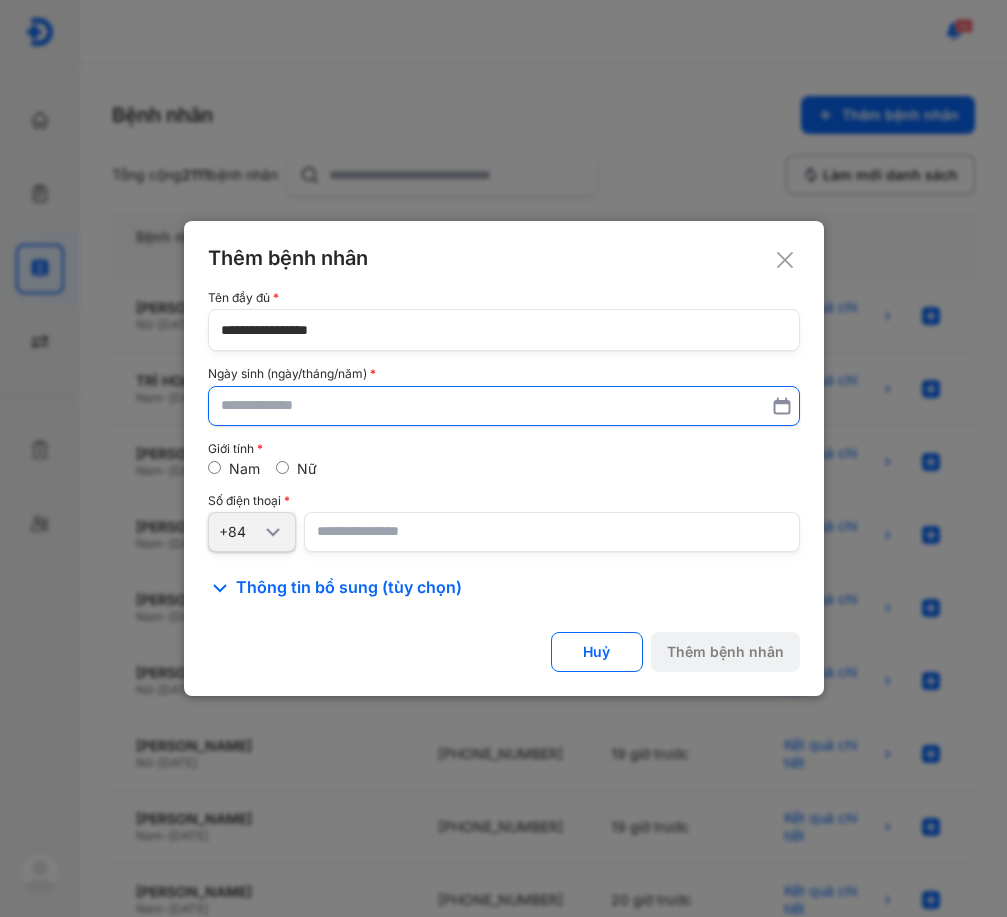 type on "**********" 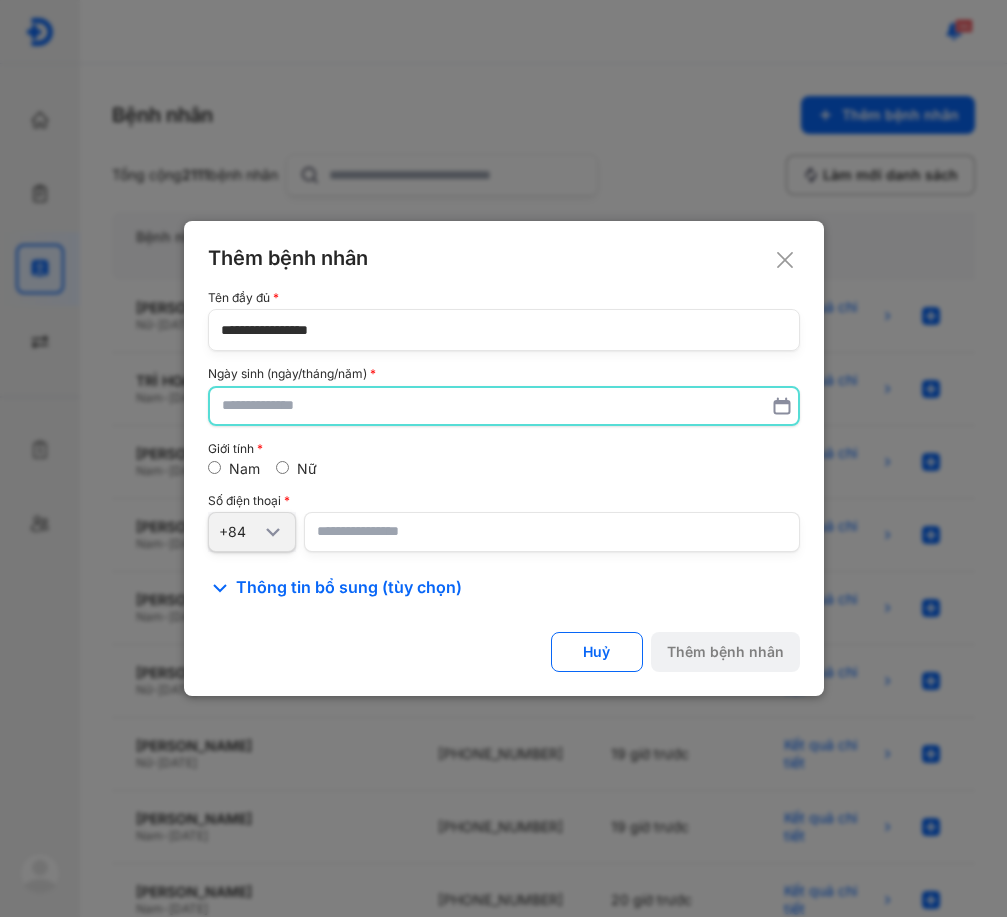 drag, startPoint x: 346, startPoint y: 404, endPoint x: 169, endPoint y: 30, distance: 413.76926 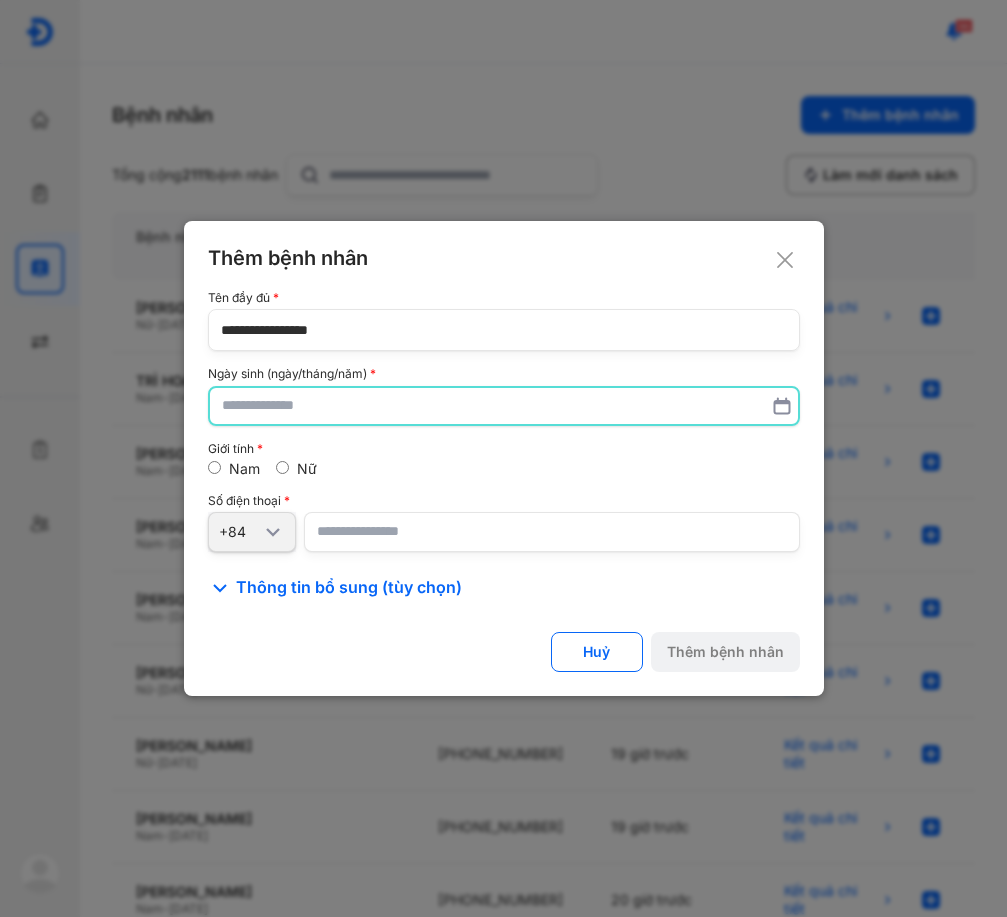click at bounding box center (504, 406) 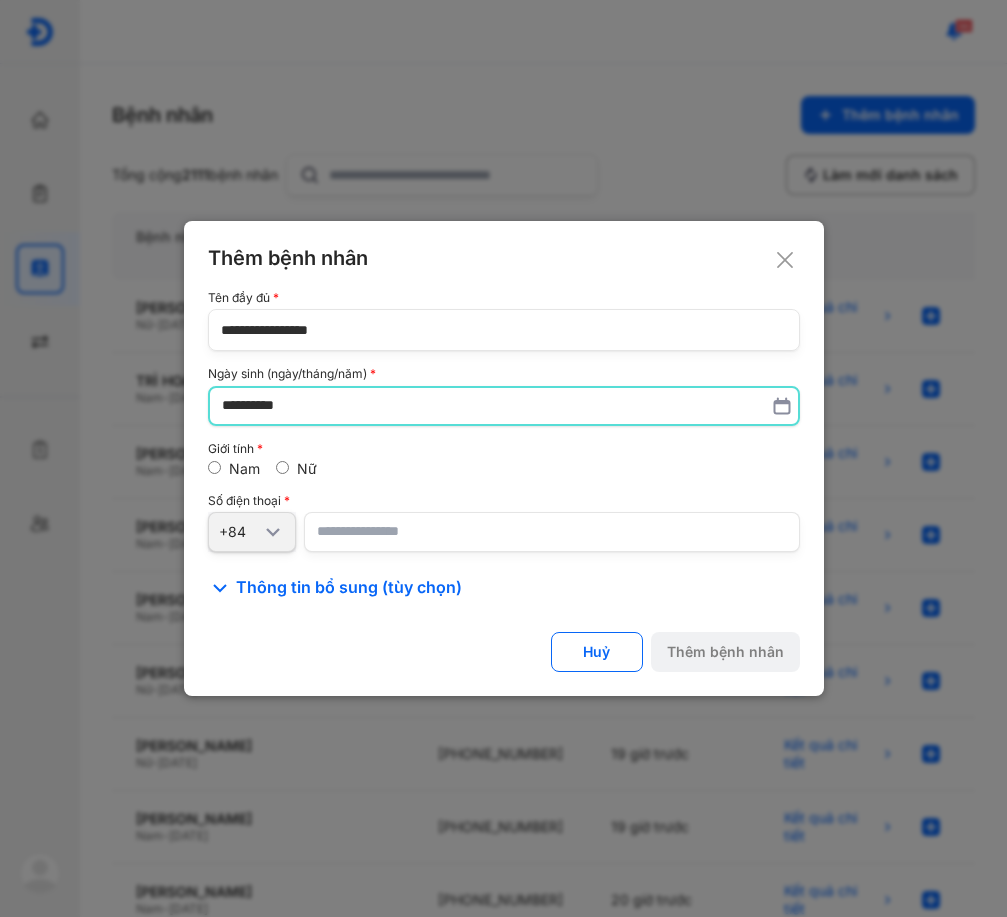 type on "**********" 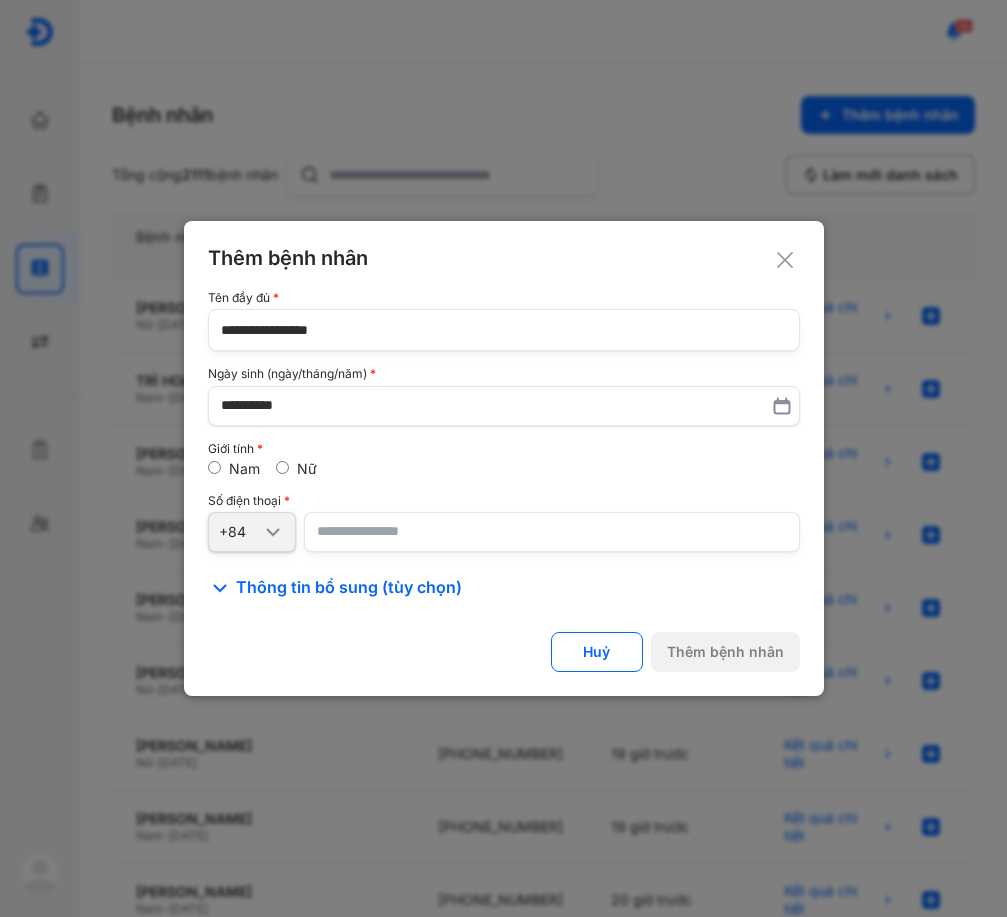 drag, startPoint x: 383, startPoint y: 529, endPoint x: 250, endPoint y: 521, distance: 133.24039 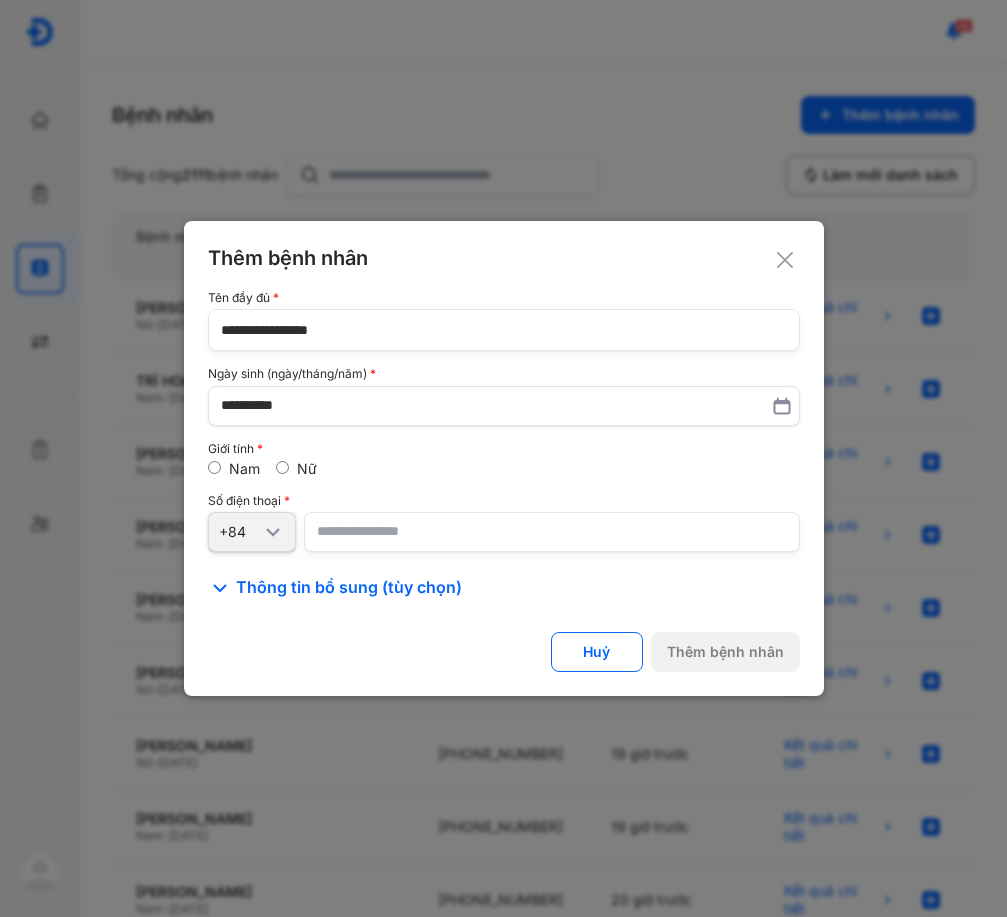 click at bounding box center [552, 532] 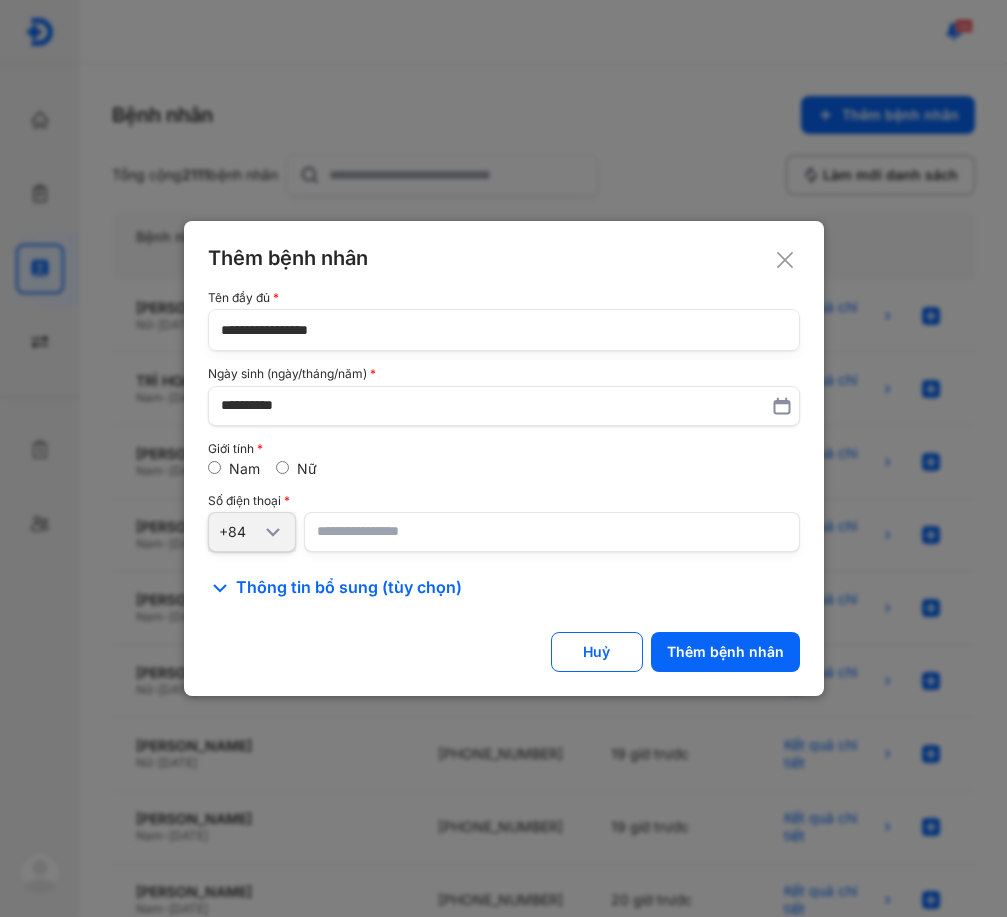 type on "**********" 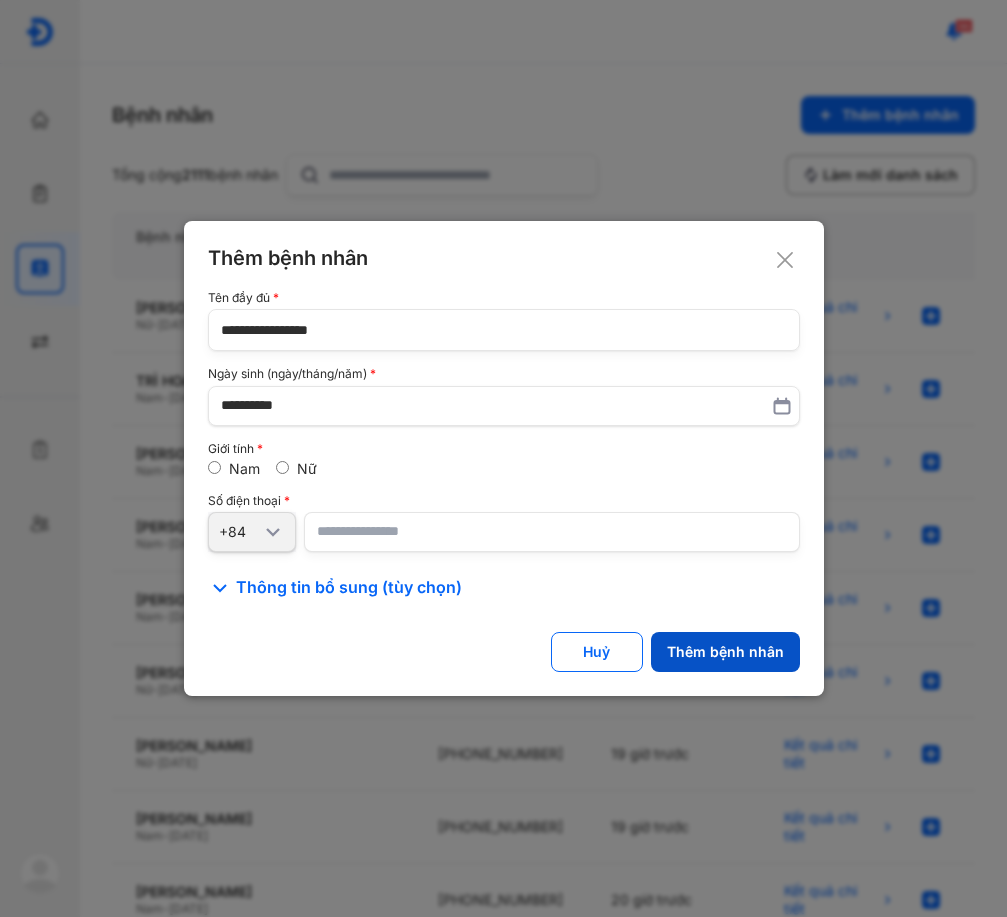 click on "Thêm bệnh nhân" at bounding box center [725, 652] 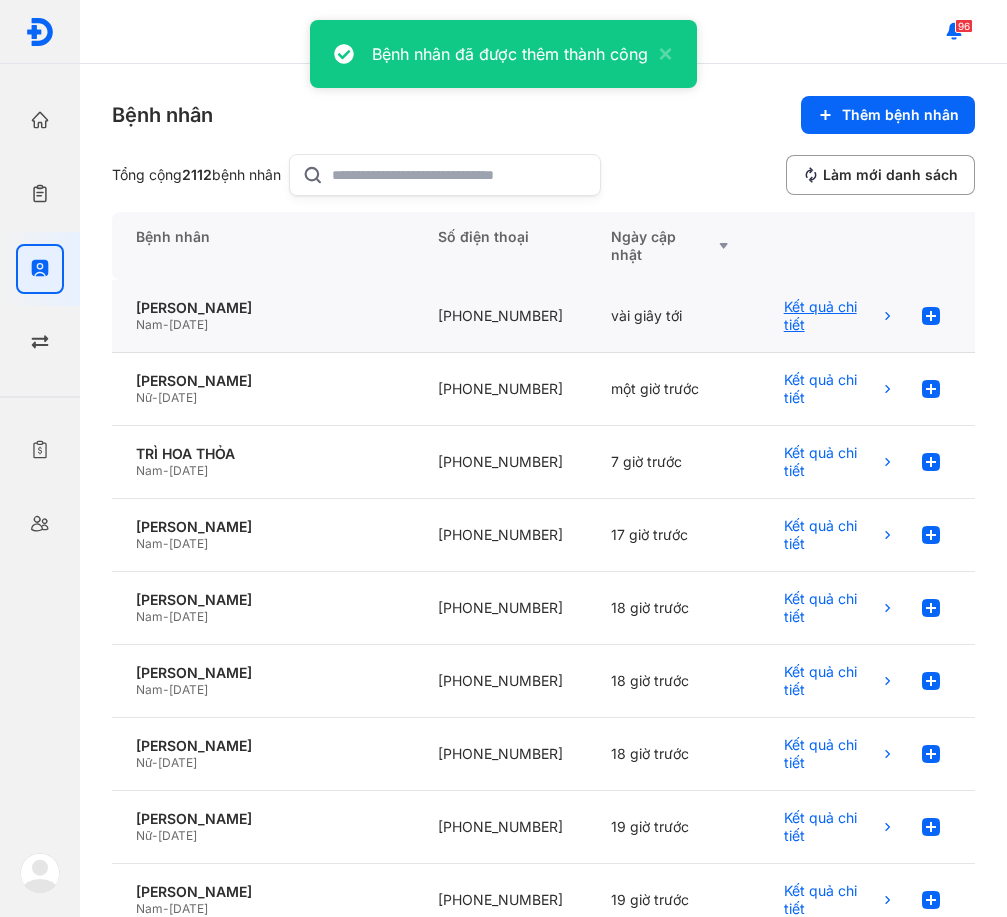 click at bounding box center (931, 316) 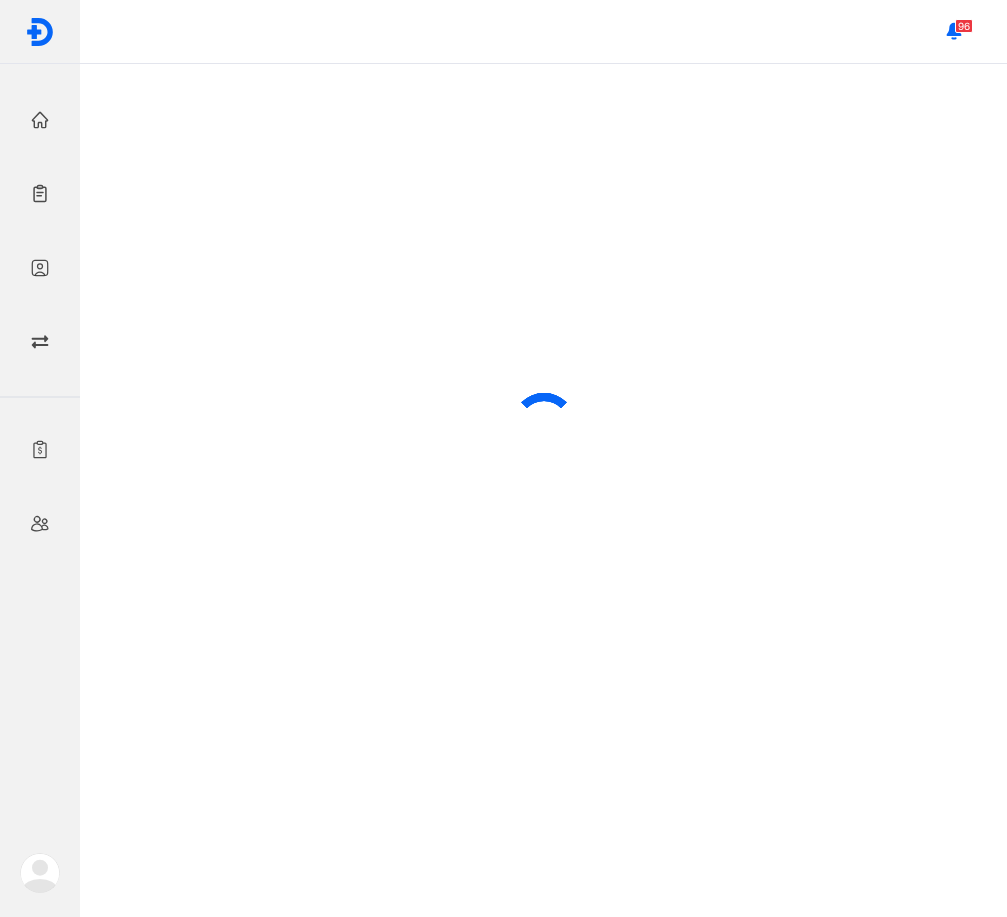 scroll, scrollTop: 0, scrollLeft: 0, axis: both 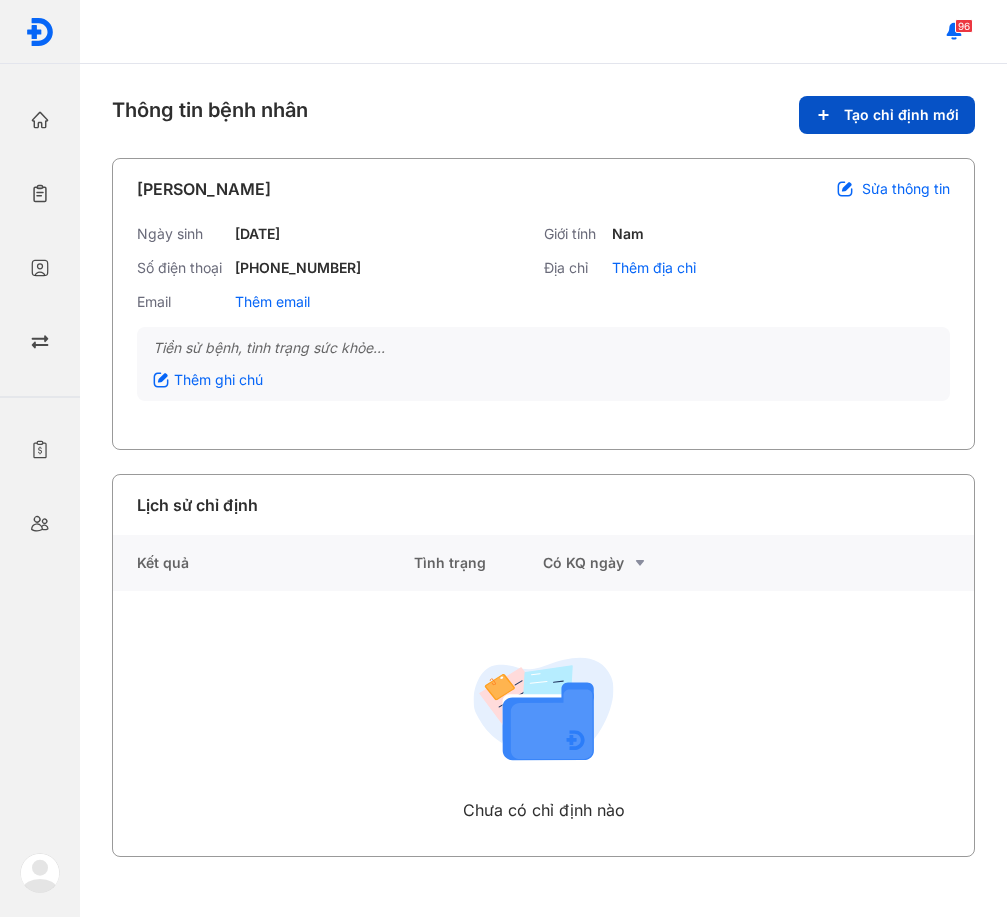 click on "Tạo chỉ định mới" at bounding box center (887, 115) 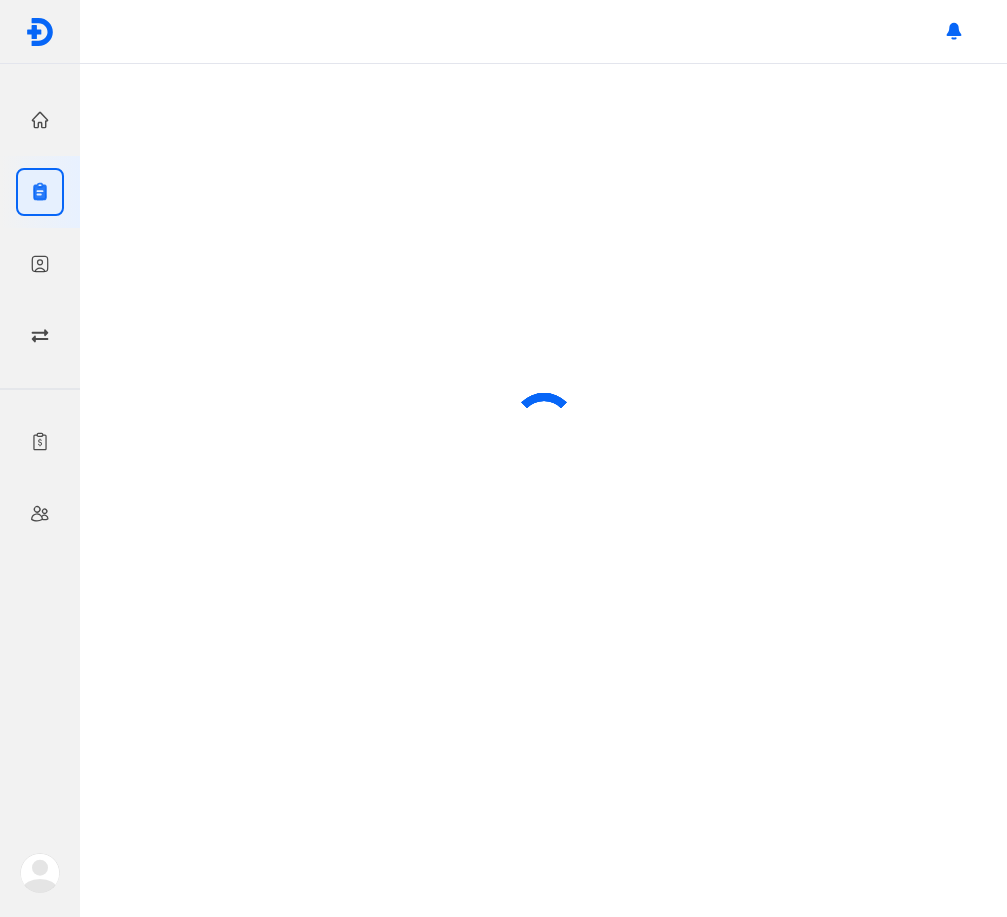 scroll, scrollTop: 0, scrollLeft: 0, axis: both 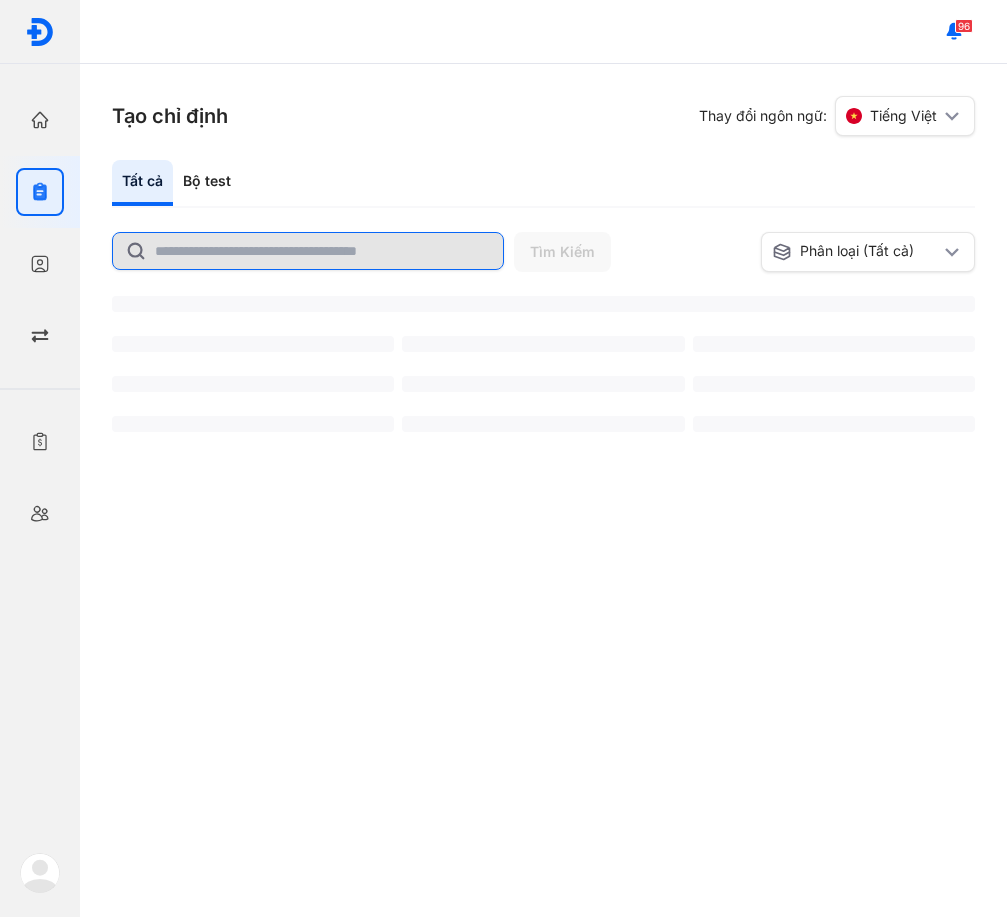 click 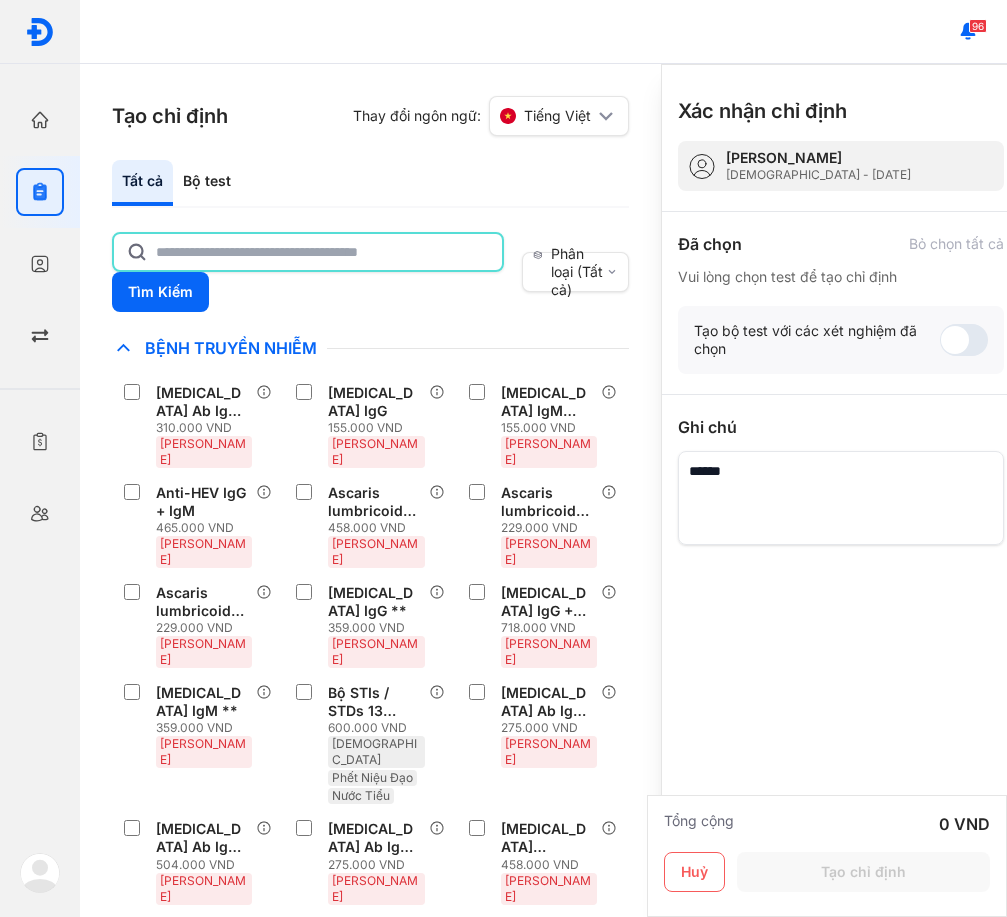 click 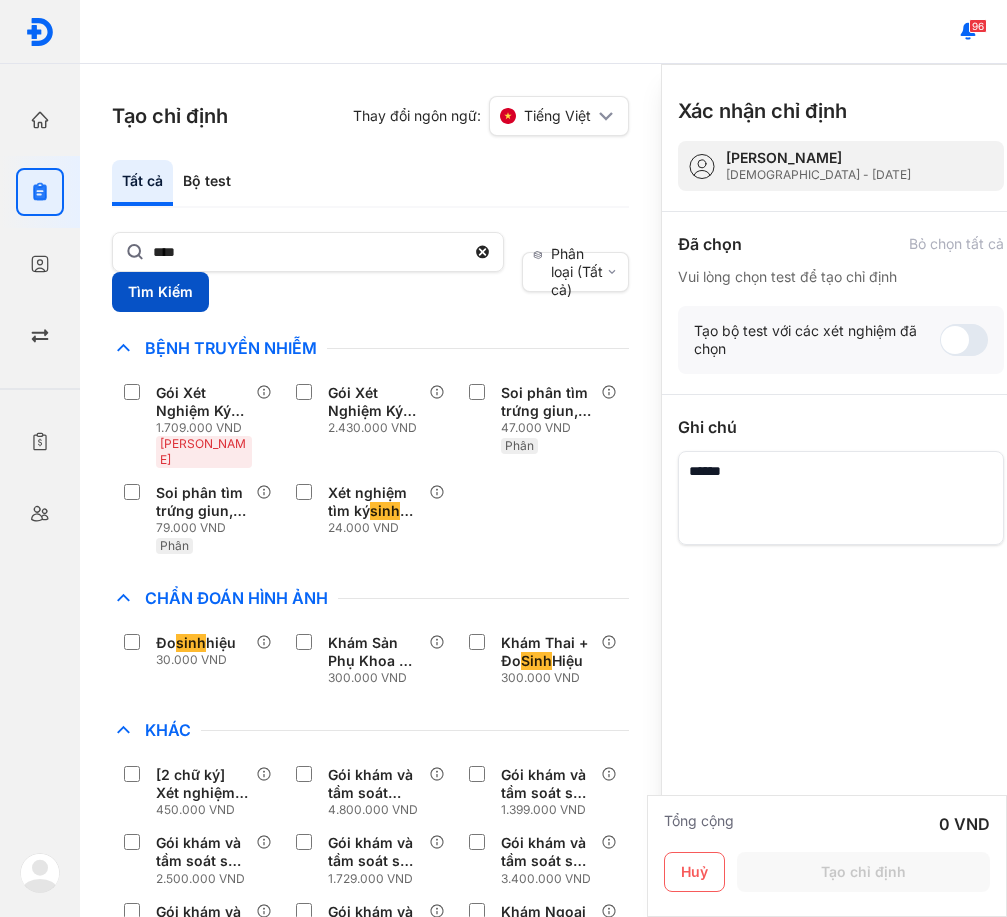 click on "Tìm Kiếm" at bounding box center (160, 292) 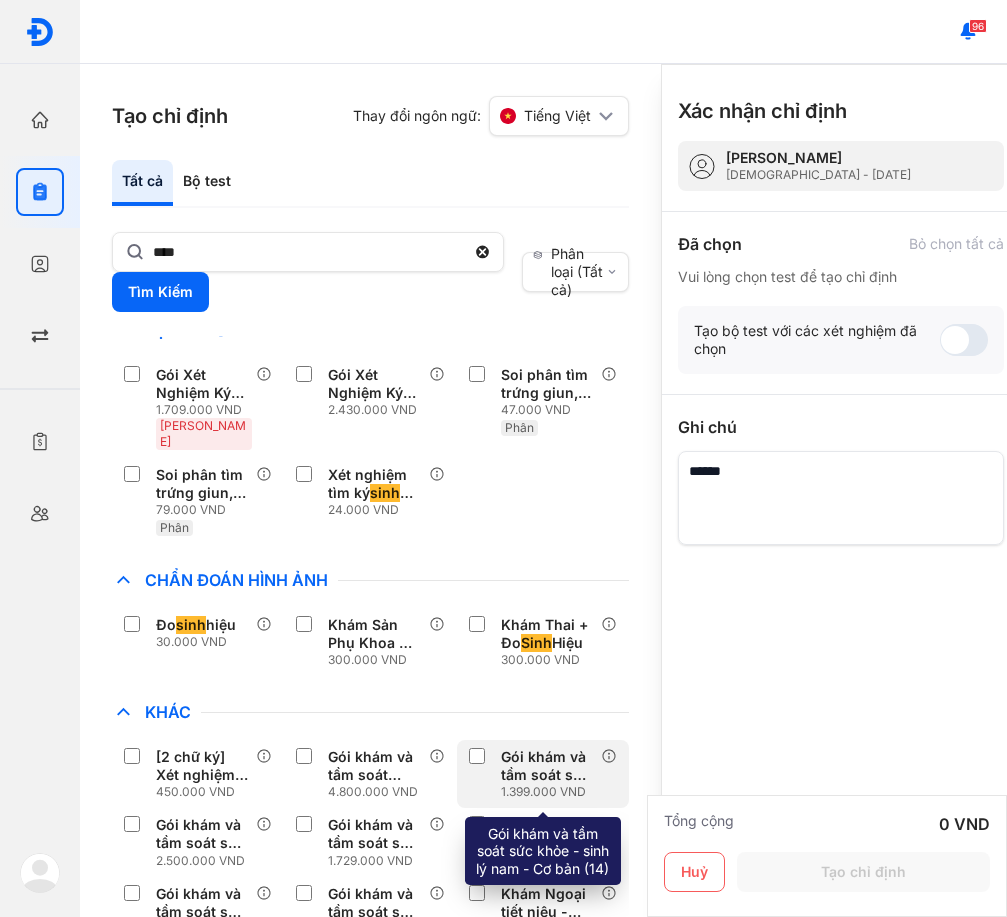scroll, scrollTop: 0, scrollLeft: 0, axis: both 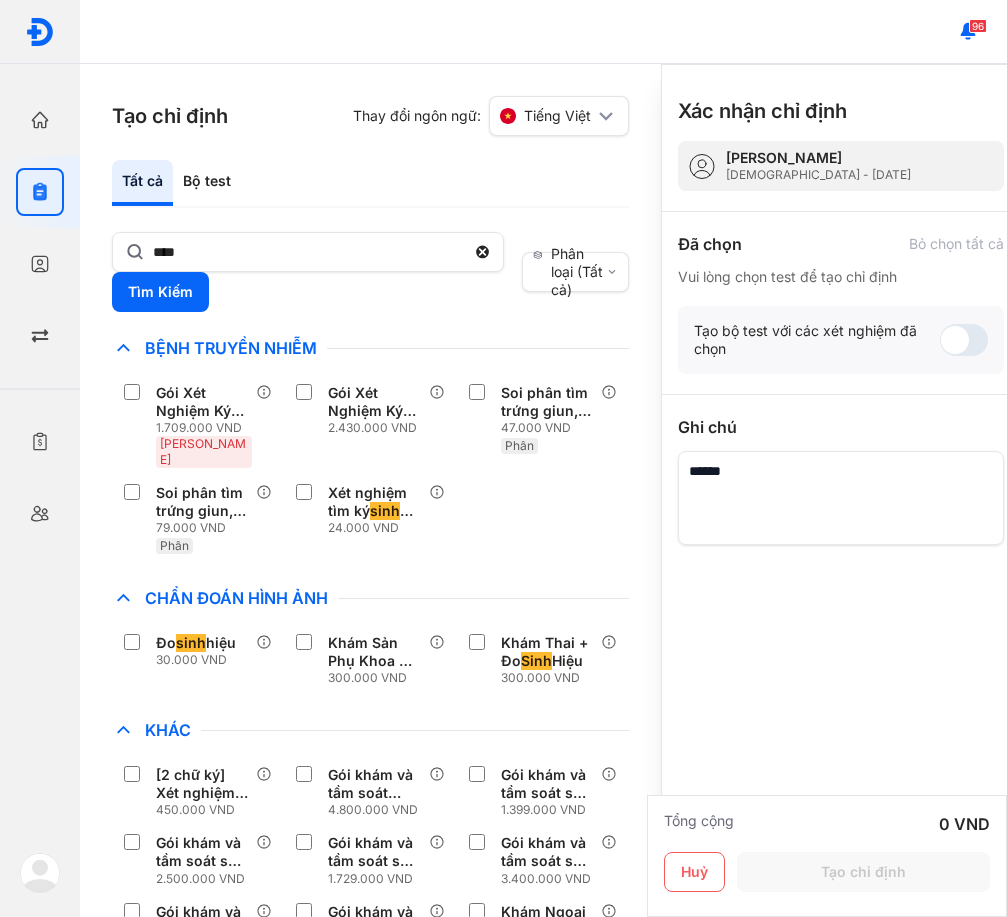 click on "Gói Xét Nghiệm Ký  Sinh  Trùng (12) 1.709.000 VND Huyết Thanh Gói Xét Nghiệm Ký  Sinh  Trùng (Parasites) + HP hơi thở Urea 13C 2.430.000 VND Soi phân tìm trứng giun, sán, ký  sinh  trùng trực tiếp 47.000 VND Phân Soi phân tìm trứng giun, sán, ký  sinh  trùng trực tiếp, tập trung 79.000 VND Phân Xét nghiệm tìm ký  sinh  trùng Sốt Rét (Phết Máu Ngoại Biên) 24.000 VND" at bounding box center [370, 469] 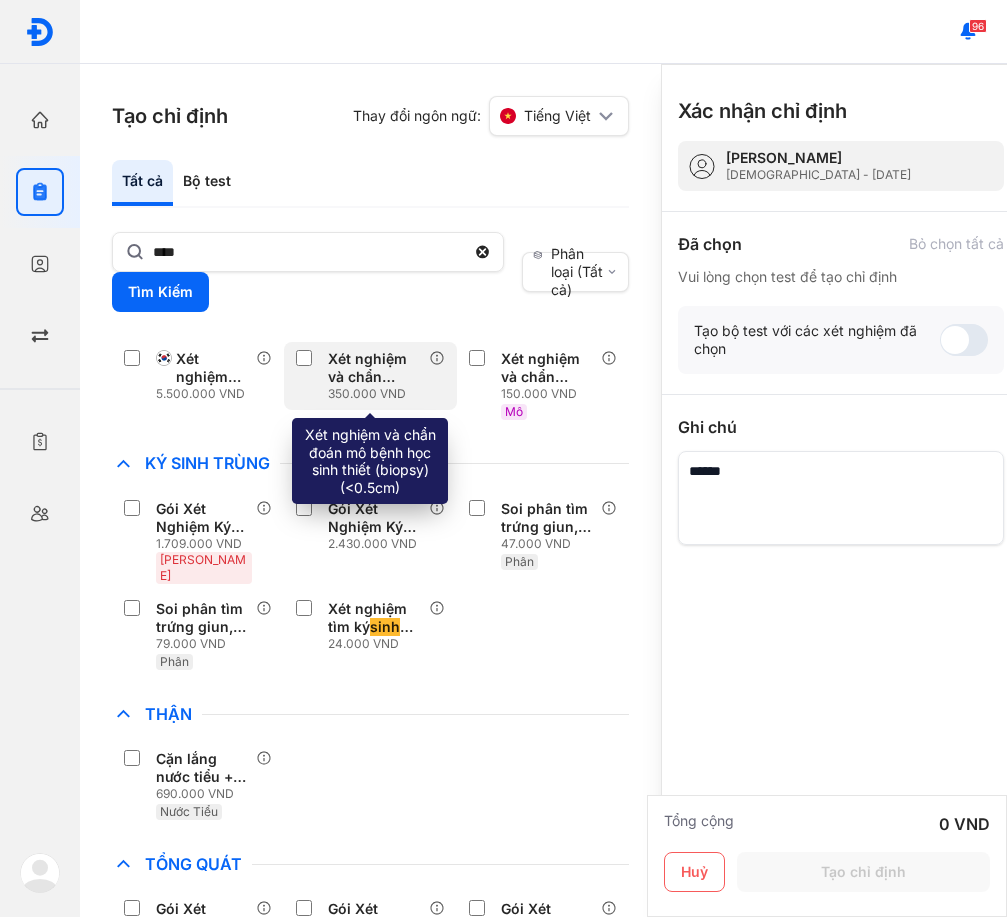 scroll, scrollTop: 800, scrollLeft: 0, axis: vertical 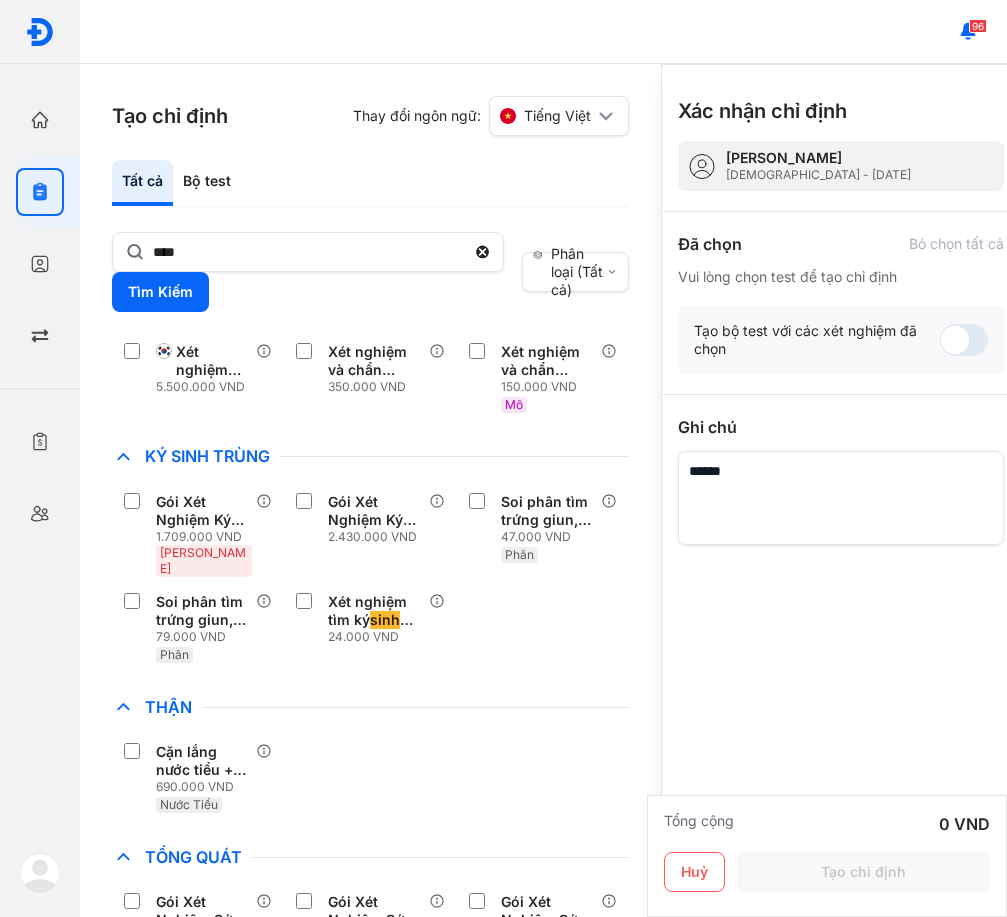 click on "Cặn lắng nước tiểu + Vi khuẩn nuôi cấy, định danh và kháng  sinh  đồ MIC định lượng hệ tự động [Nước tiểu] 690.000 VND Nước Tiểu" at bounding box center [370, 778] 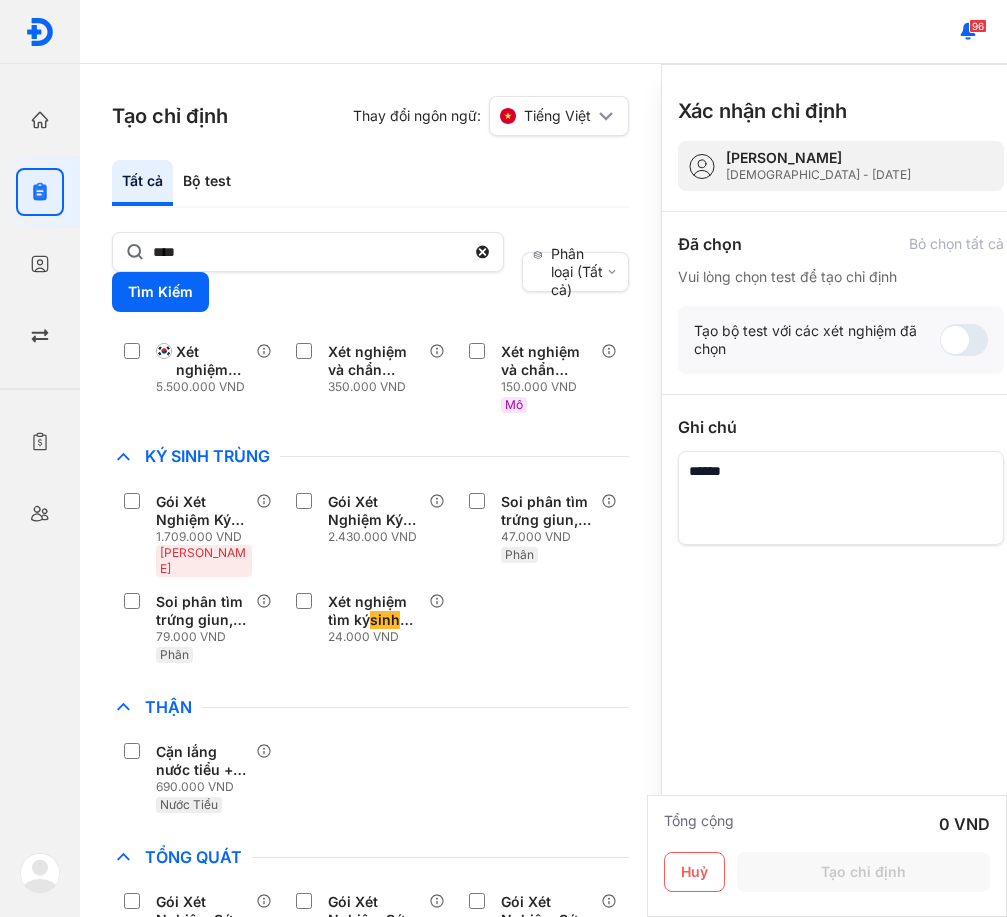 click on "Cặn lắng nước tiểu + Vi khuẩn nuôi cấy, định danh và kháng  sinh  đồ MIC định lượng hệ tự động [Nước tiểu] 690.000 VND Nước Tiểu" at bounding box center [370, 778] 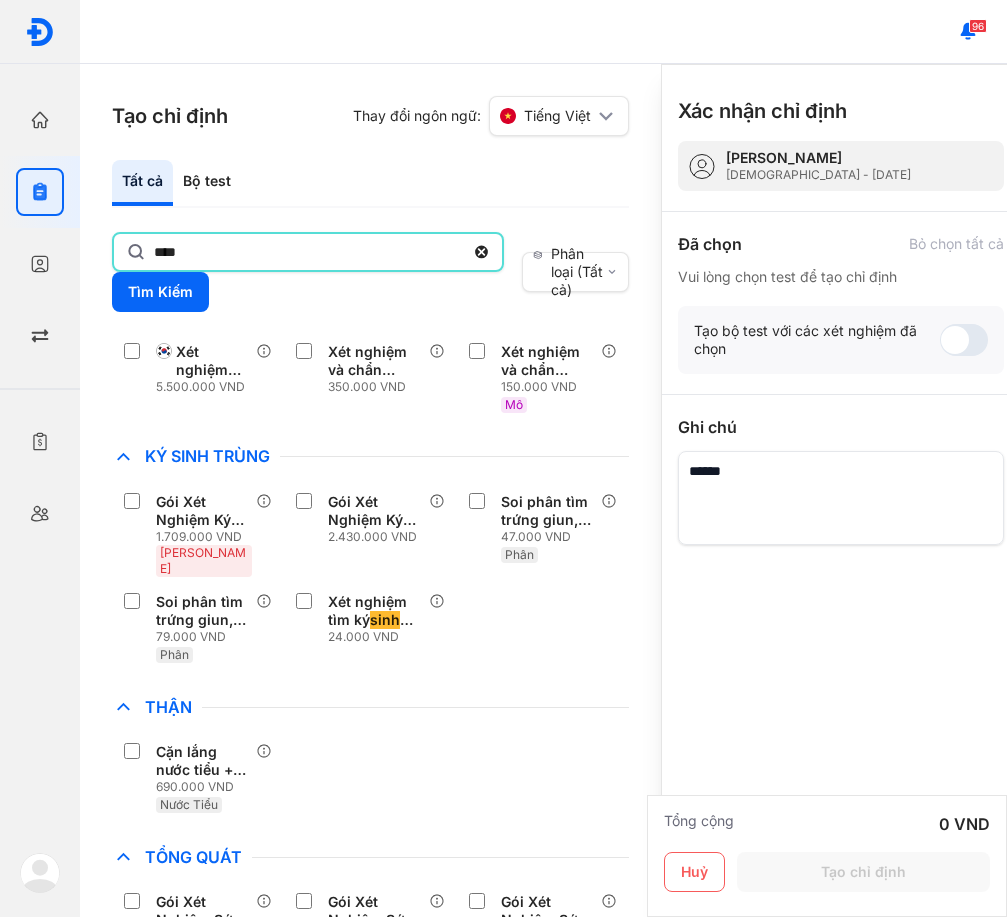 click on "****" 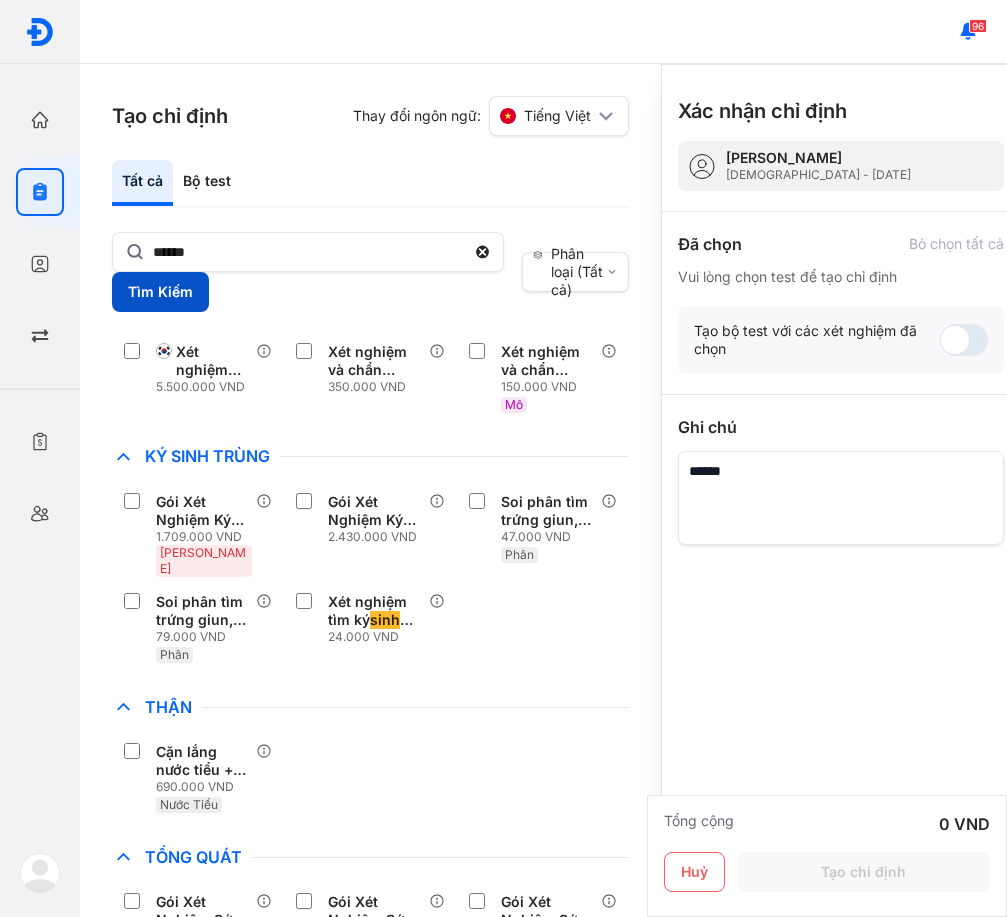 click on "Tìm Kiếm" at bounding box center (160, 292) 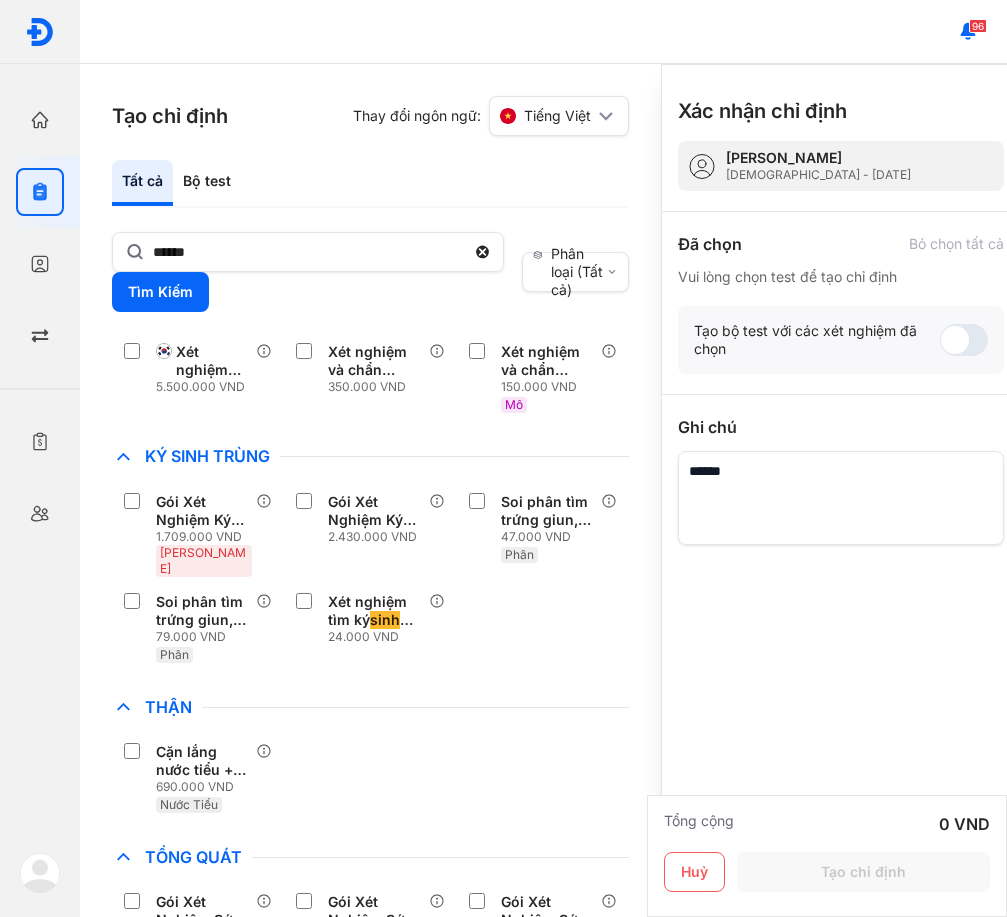 scroll, scrollTop: 0, scrollLeft: 0, axis: both 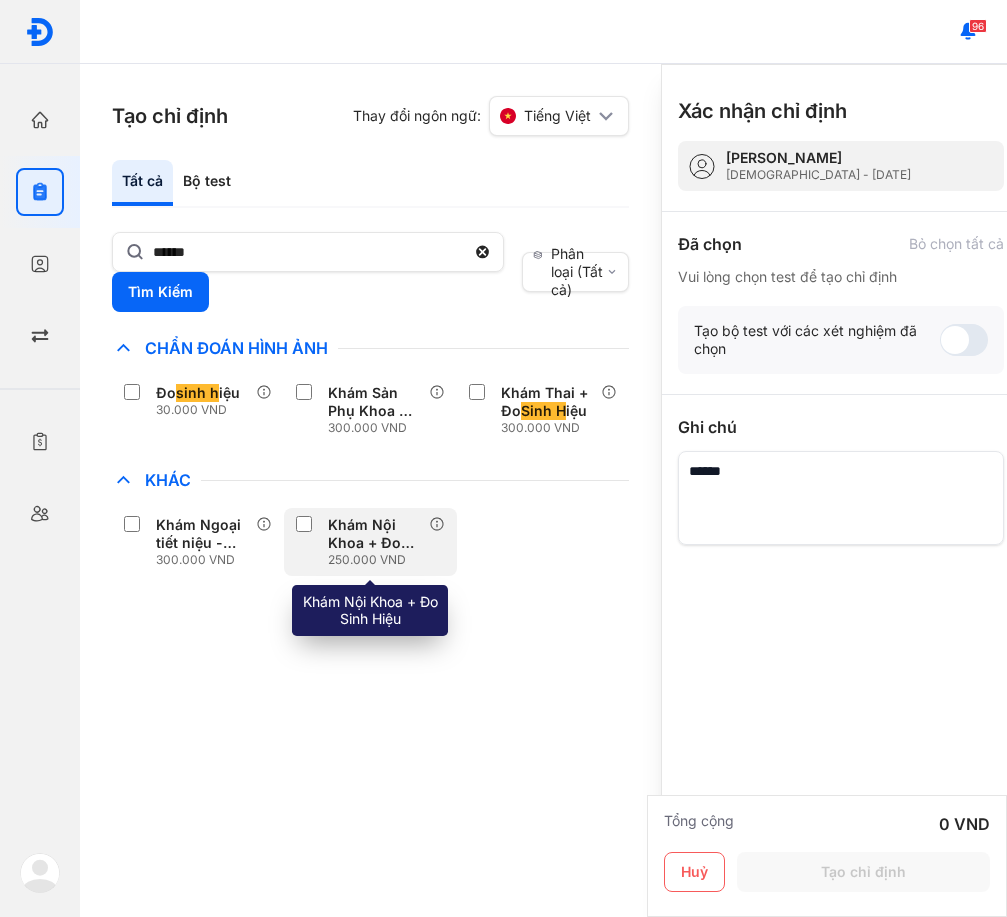 click on "250.000 VND" at bounding box center (378, 560) 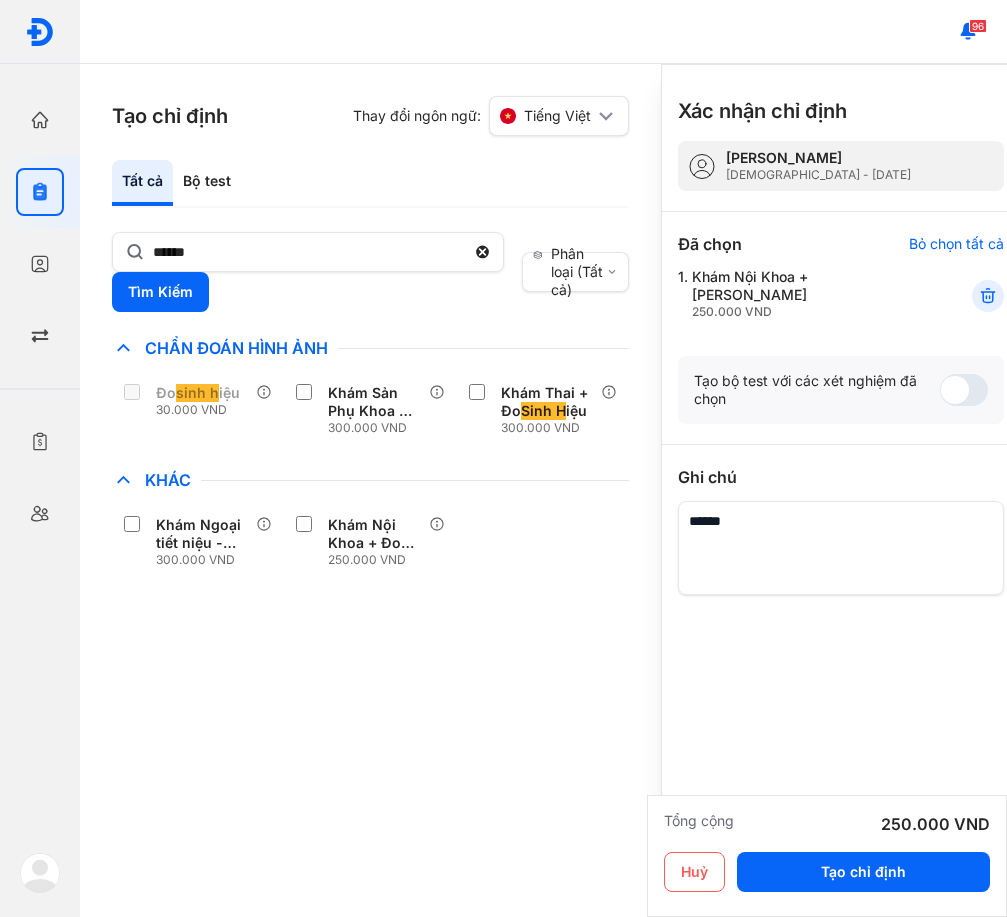 click on "Khám Ngoại tiết niệu - Nam học + Đo  Sinh H iệu 300.000 VND Khám Nội Khoa + Đo  Sinh H iệu 250.000 VND" at bounding box center [370, 542] 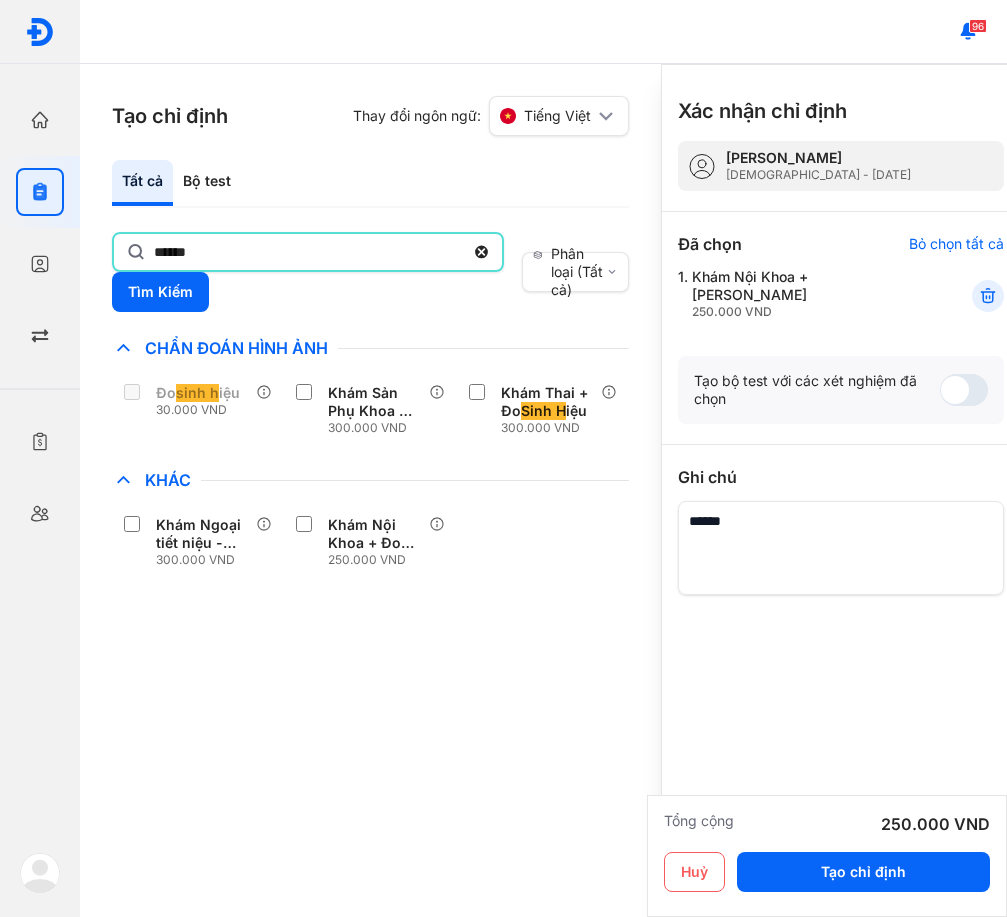 click on "******" 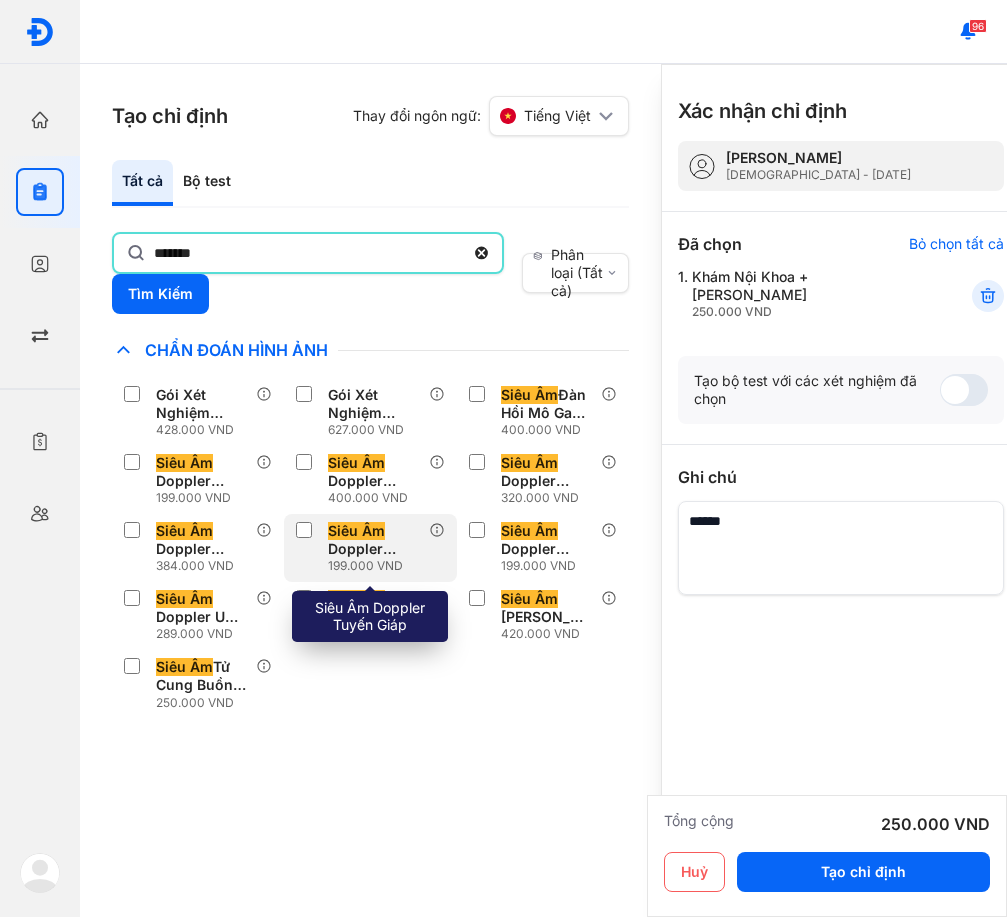 click on "199.000 VND" at bounding box center (378, 566) 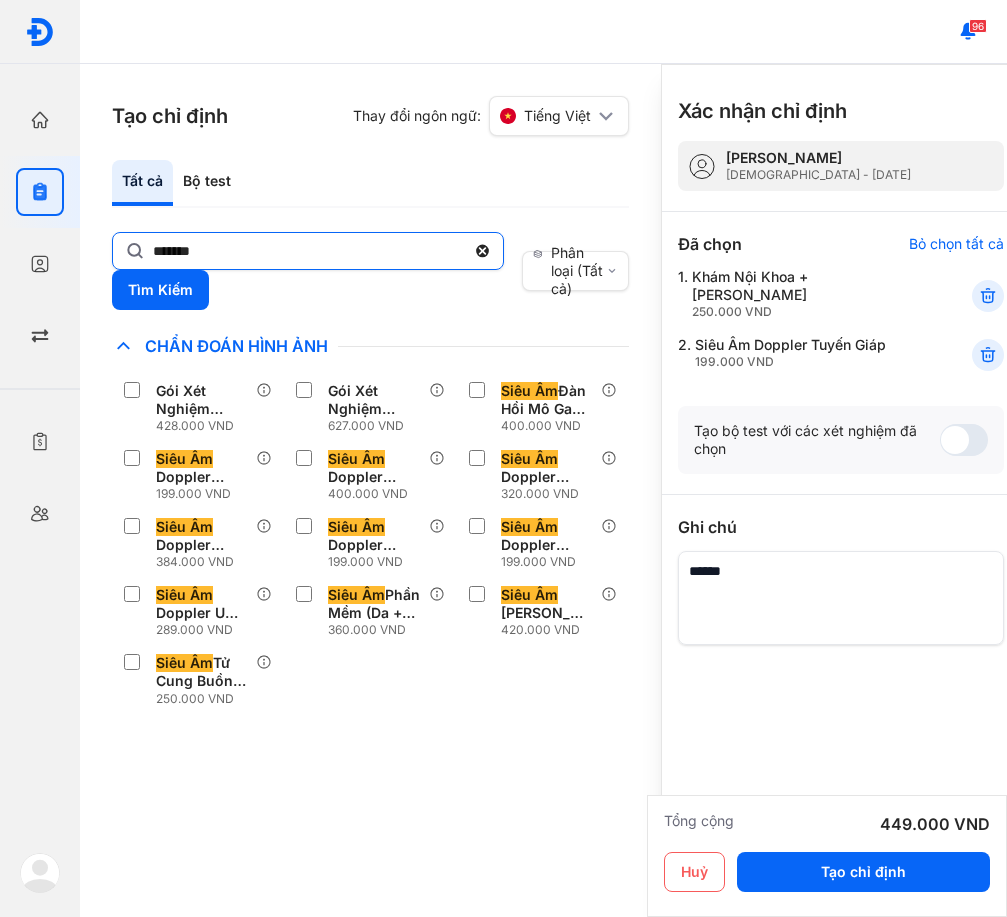 click on "*******" 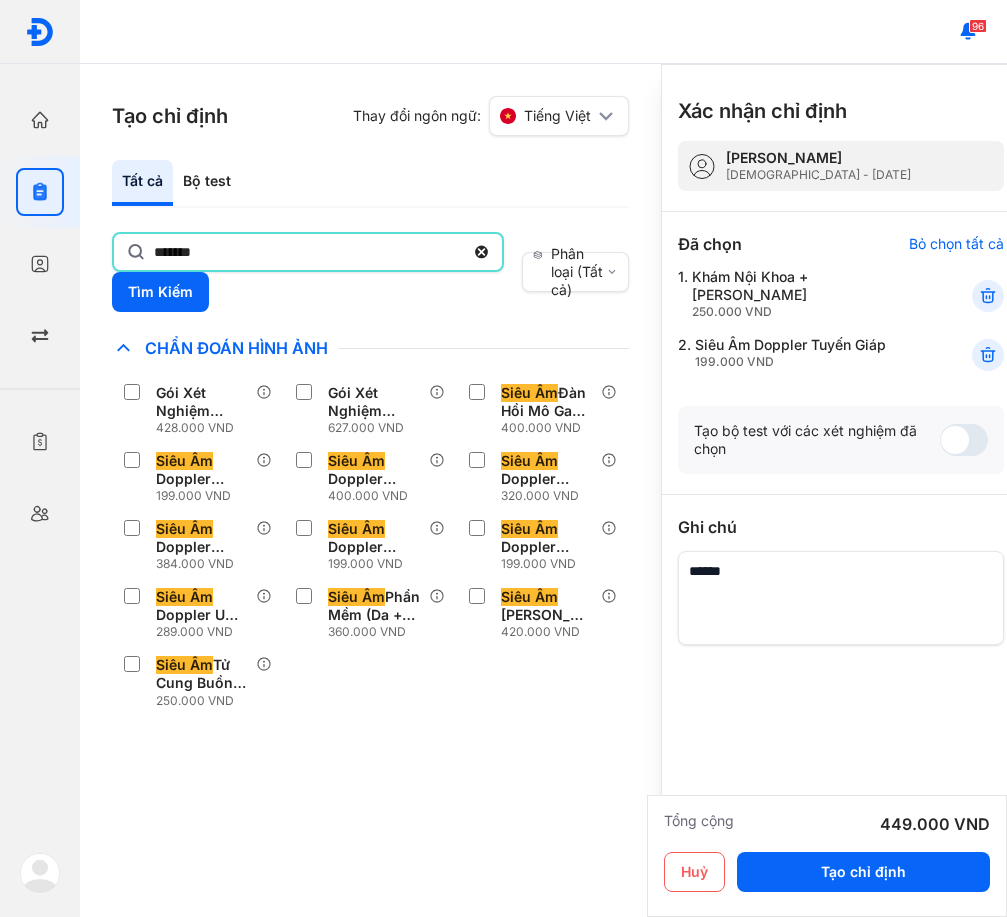 click on "*******" 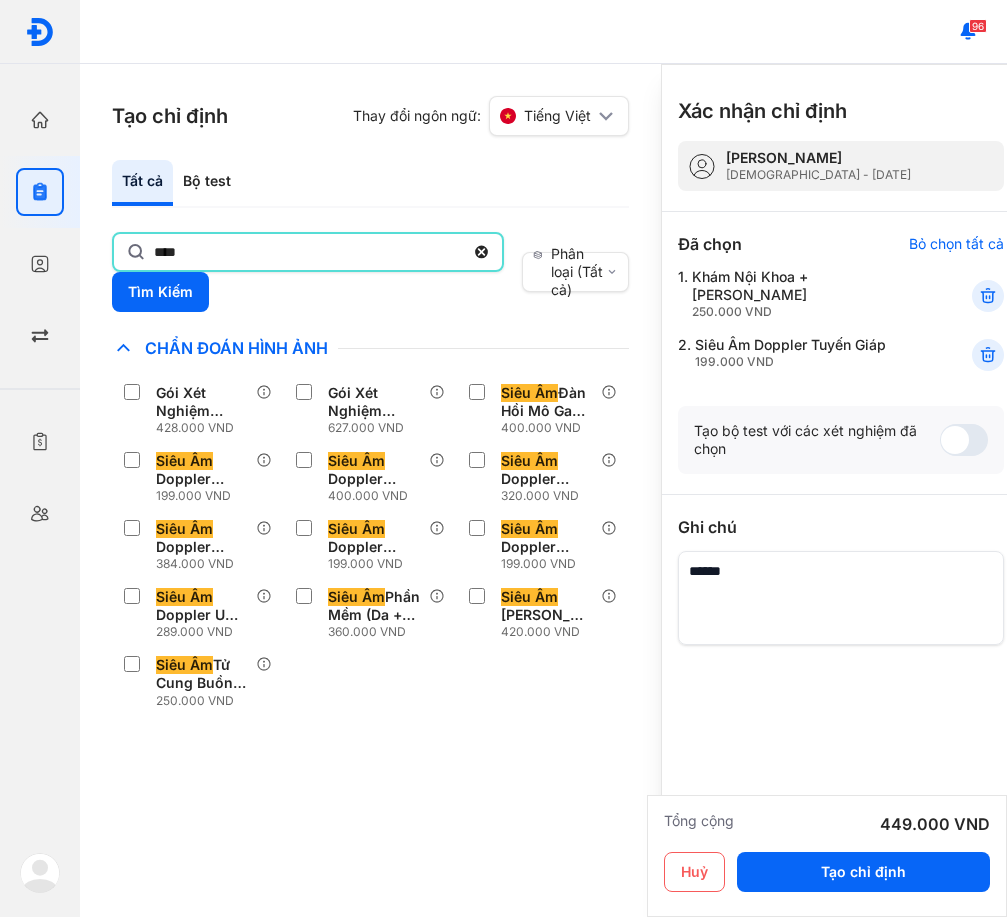 type on "****" 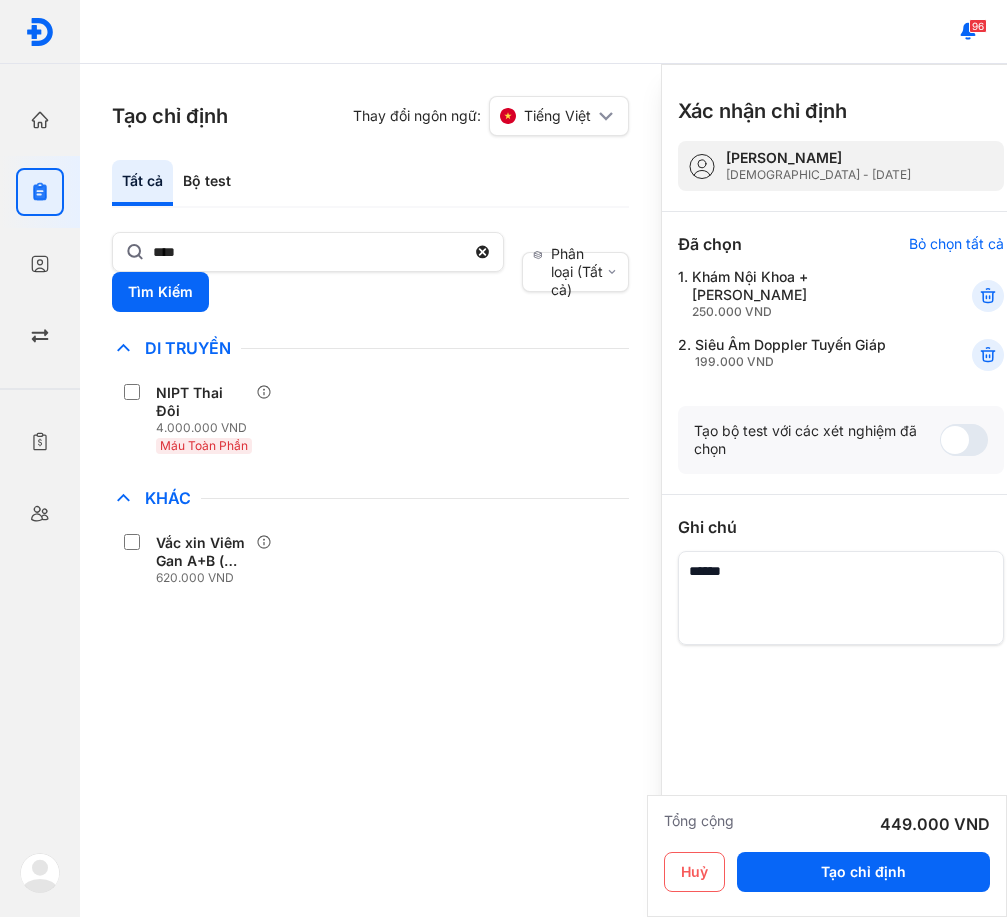 drag, startPoint x: 208, startPoint y: 399, endPoint x: 444, endPoint y: 485, distance: 251.18121 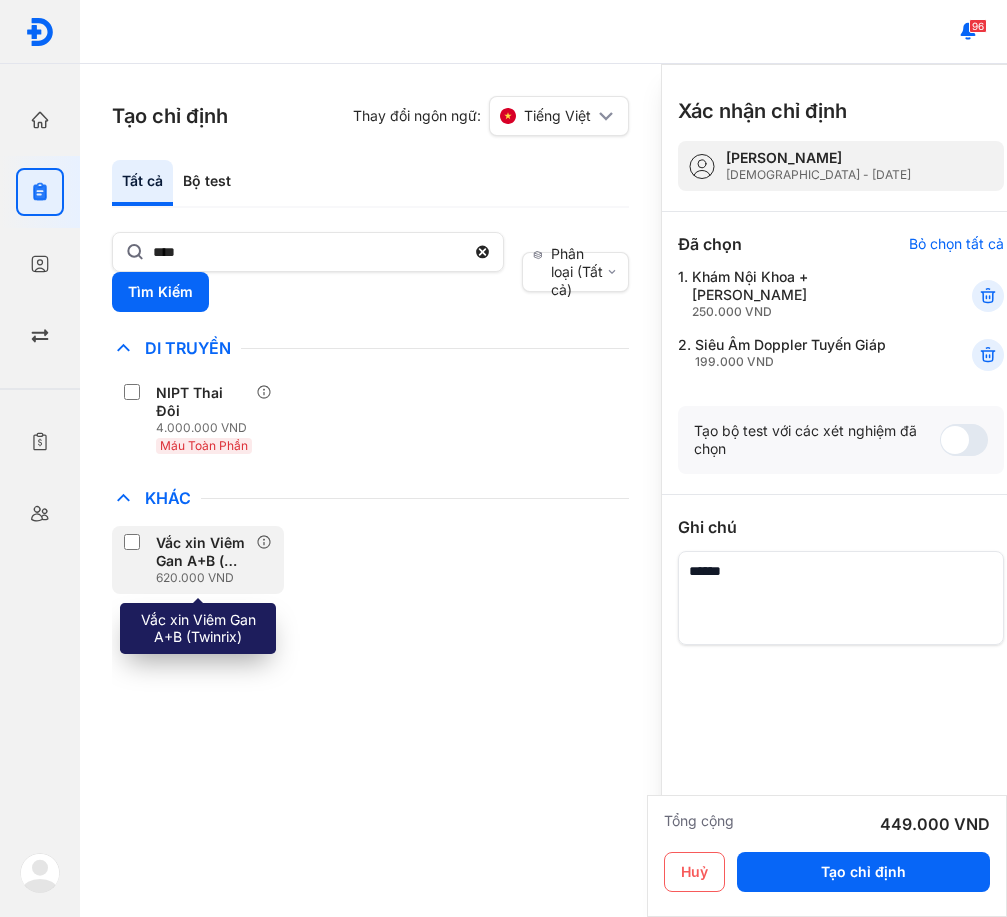click on "Vắc xin Viêm Gan A+B ( Twin rix)" at bounding box center (202, 552) 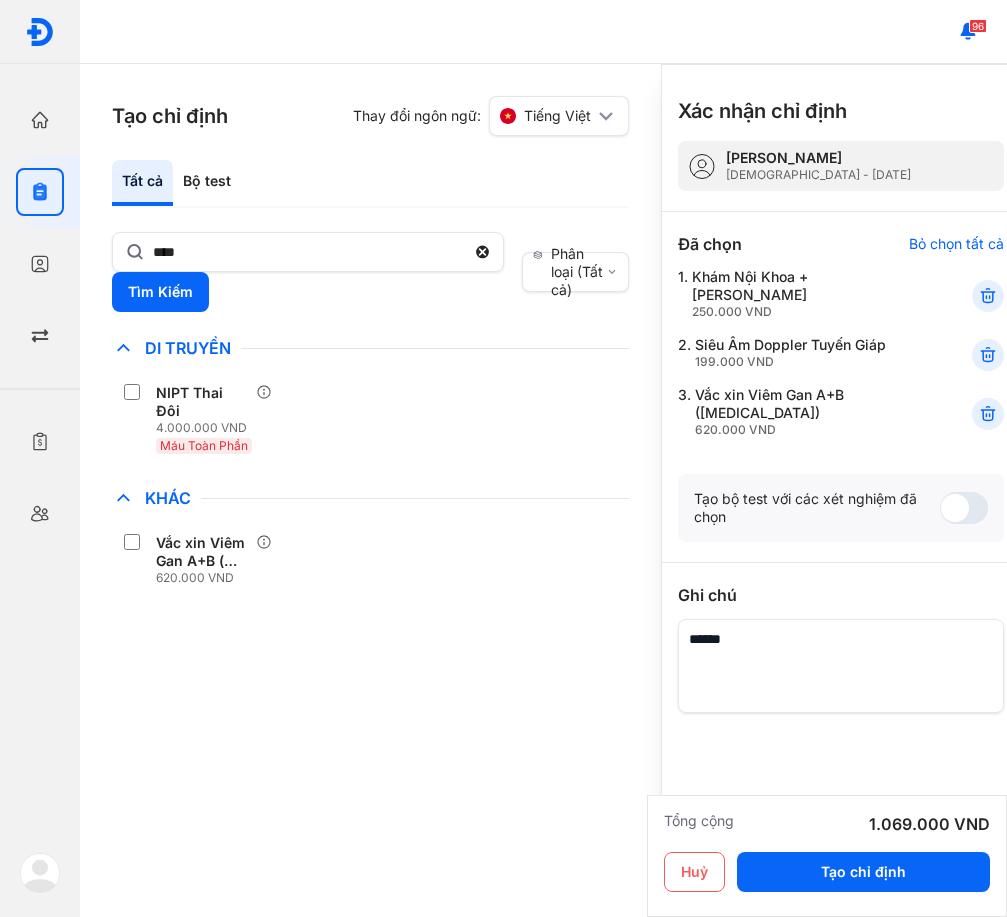 drag, startPoint x: 448, startPoint y: 546, endPoint x: 498, endPoint y: 537, distance: 50.803543 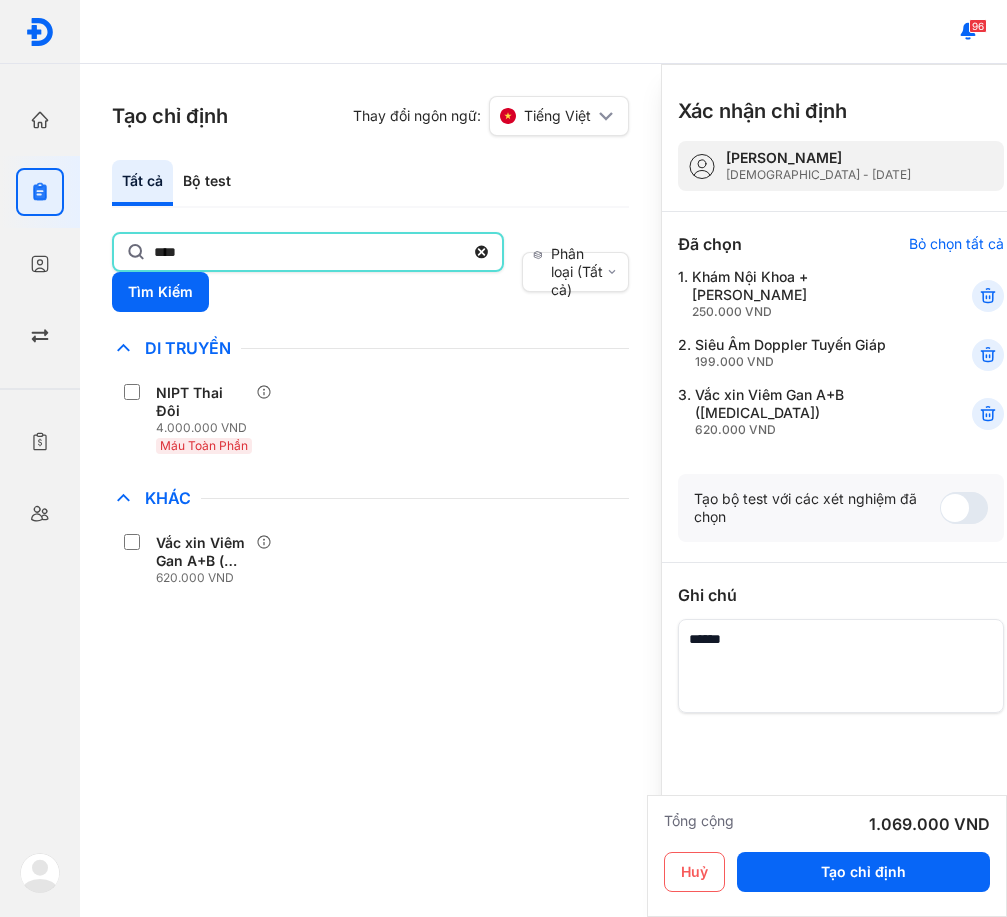 click on "****" 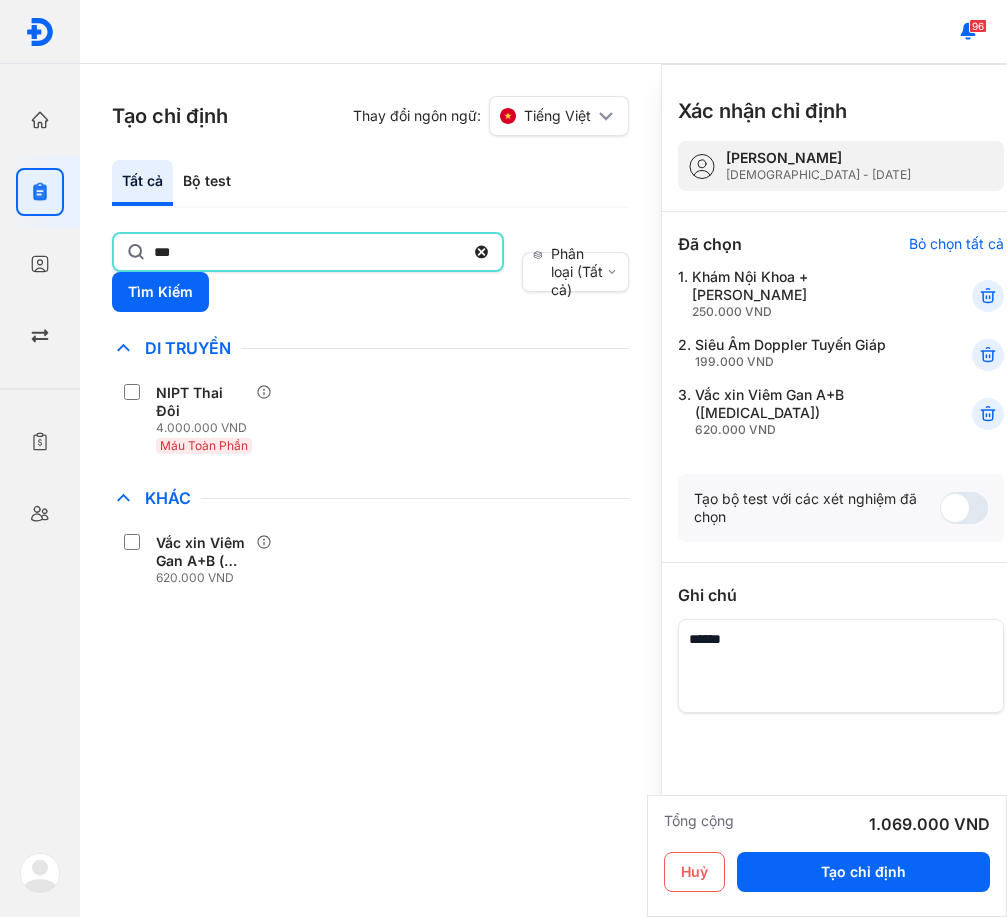 type on "***" 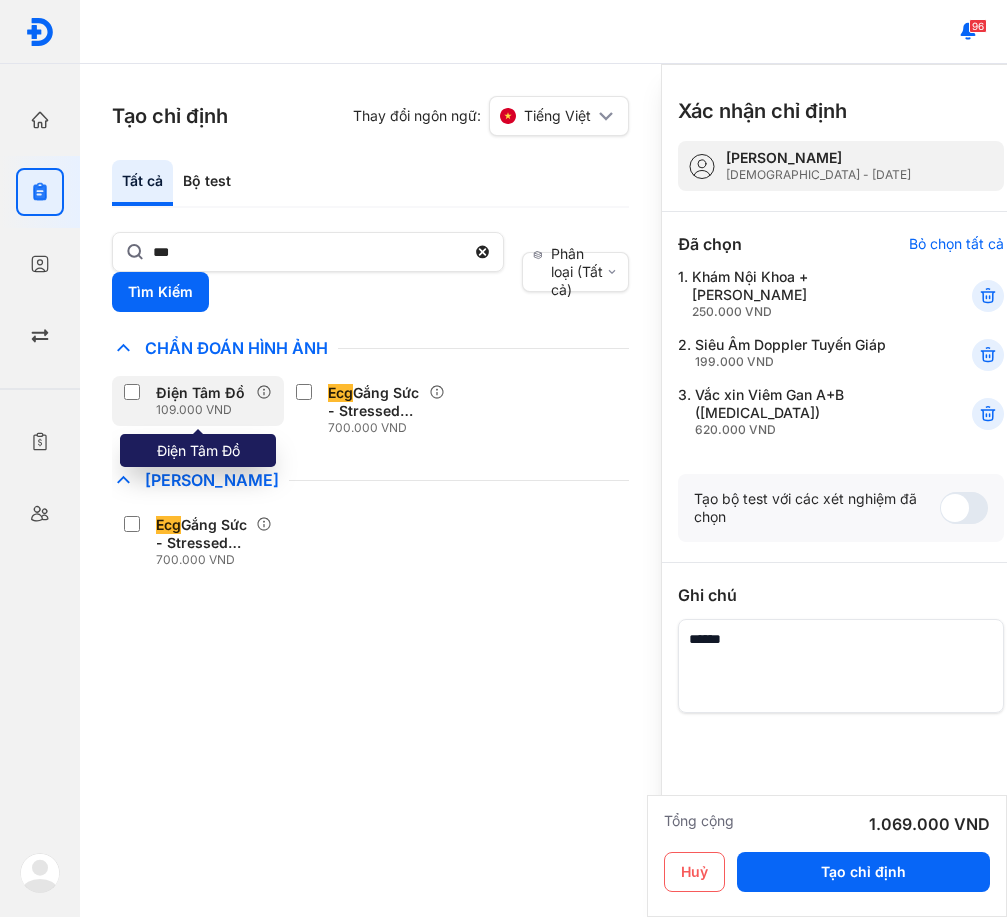 drag, startPoint x: 236, startPoint y: 399, endPoint x: 226, endPoint y: 376, distance: 25.079872 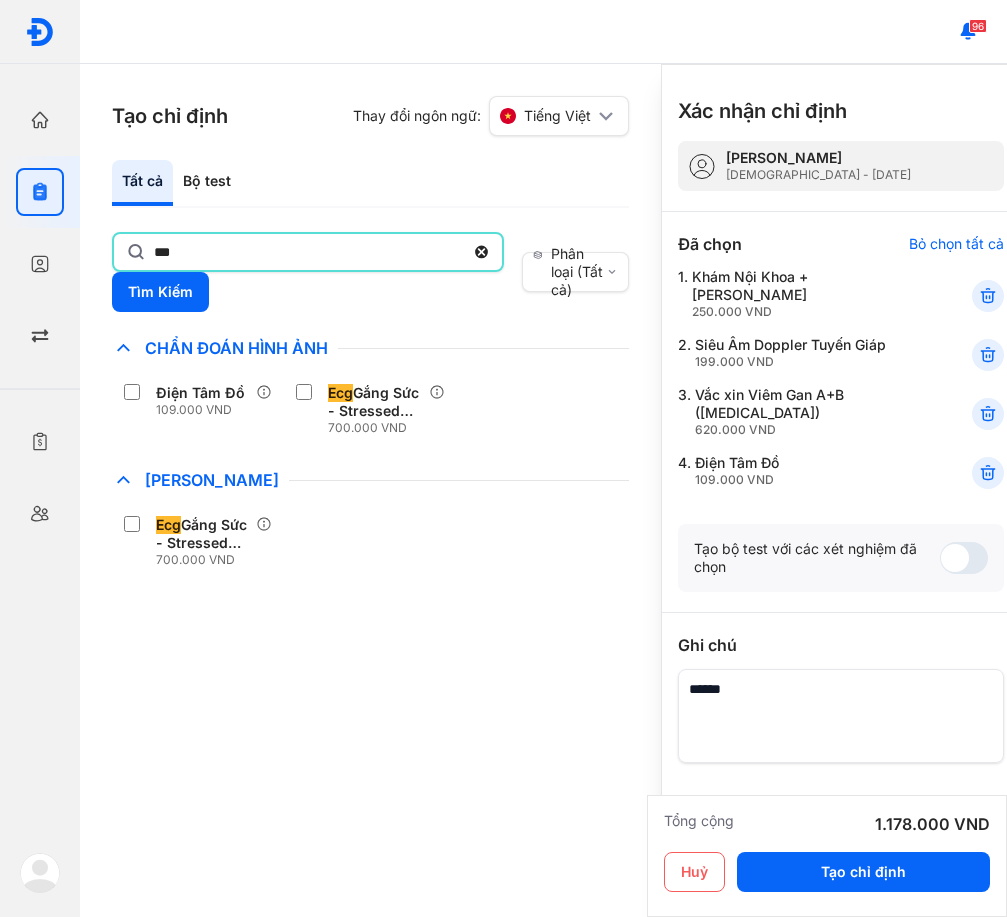 click on "***" 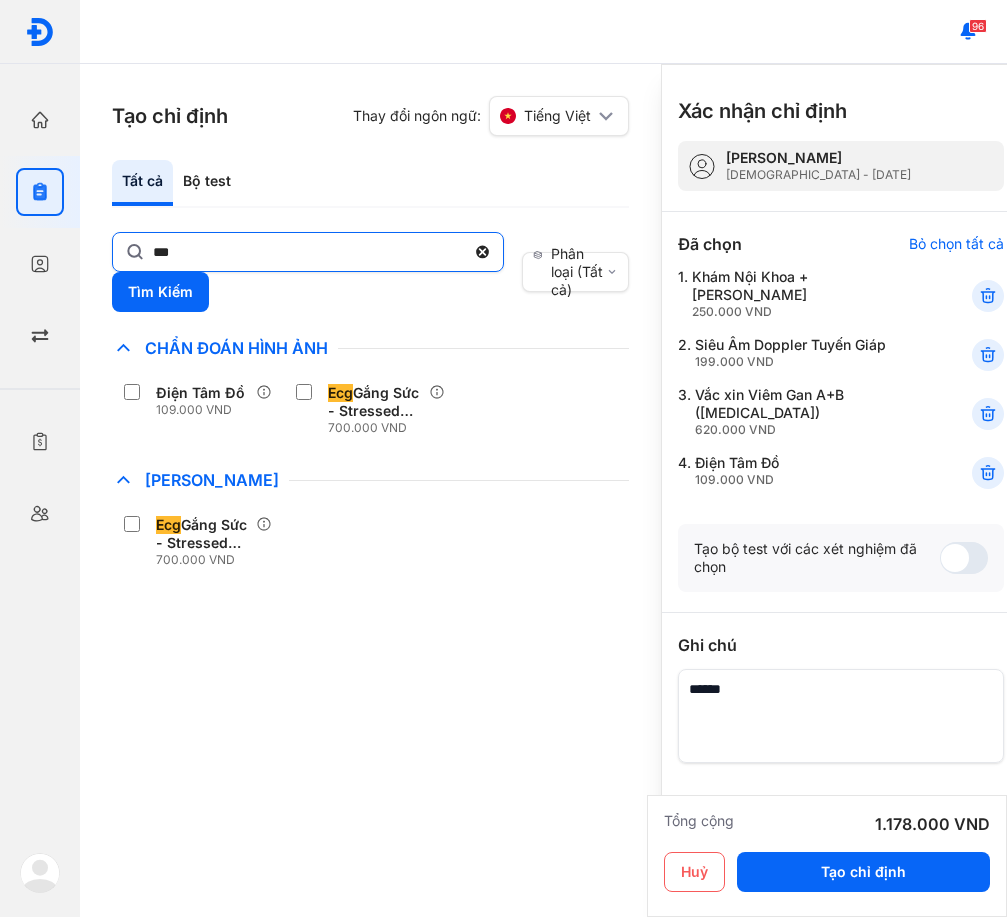 click 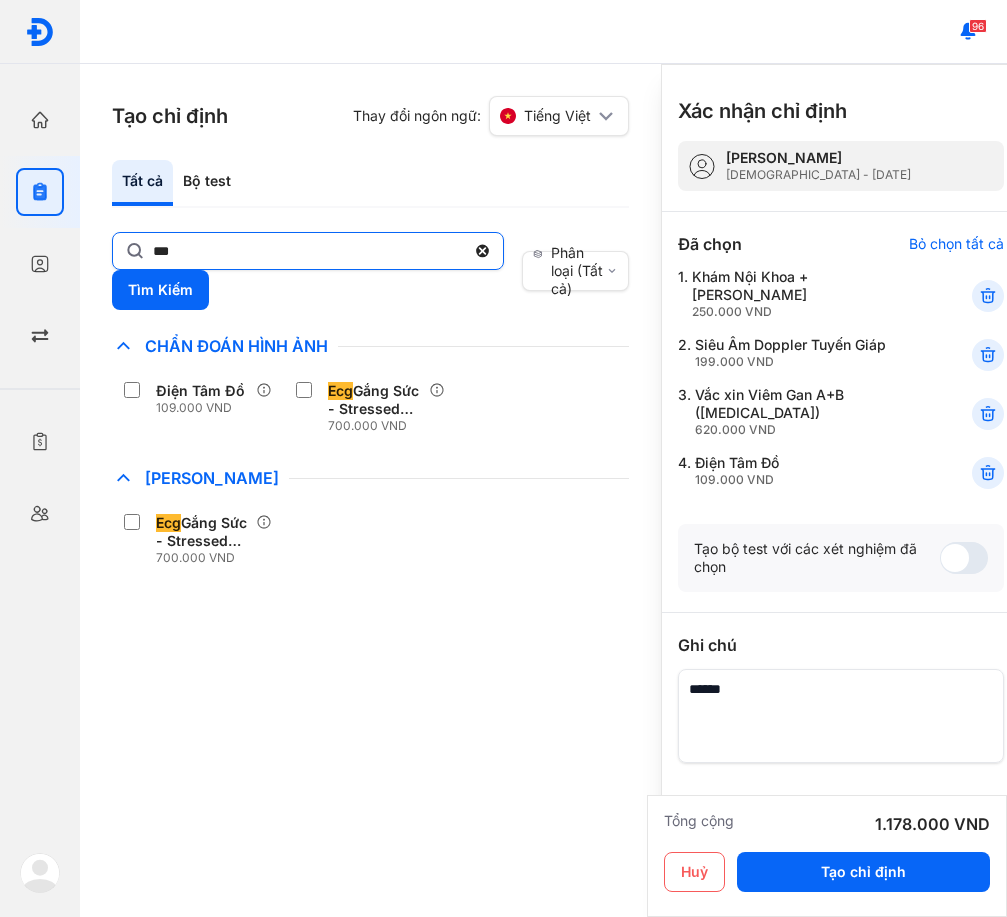 click on "***" 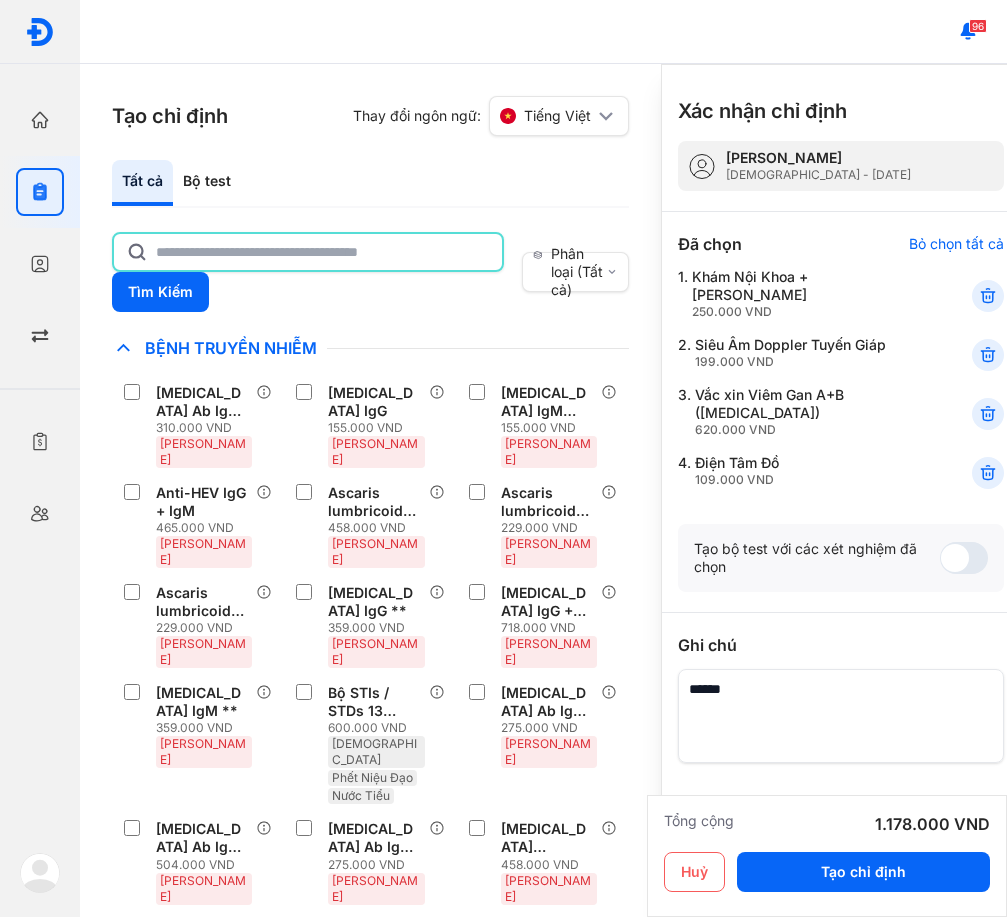 click 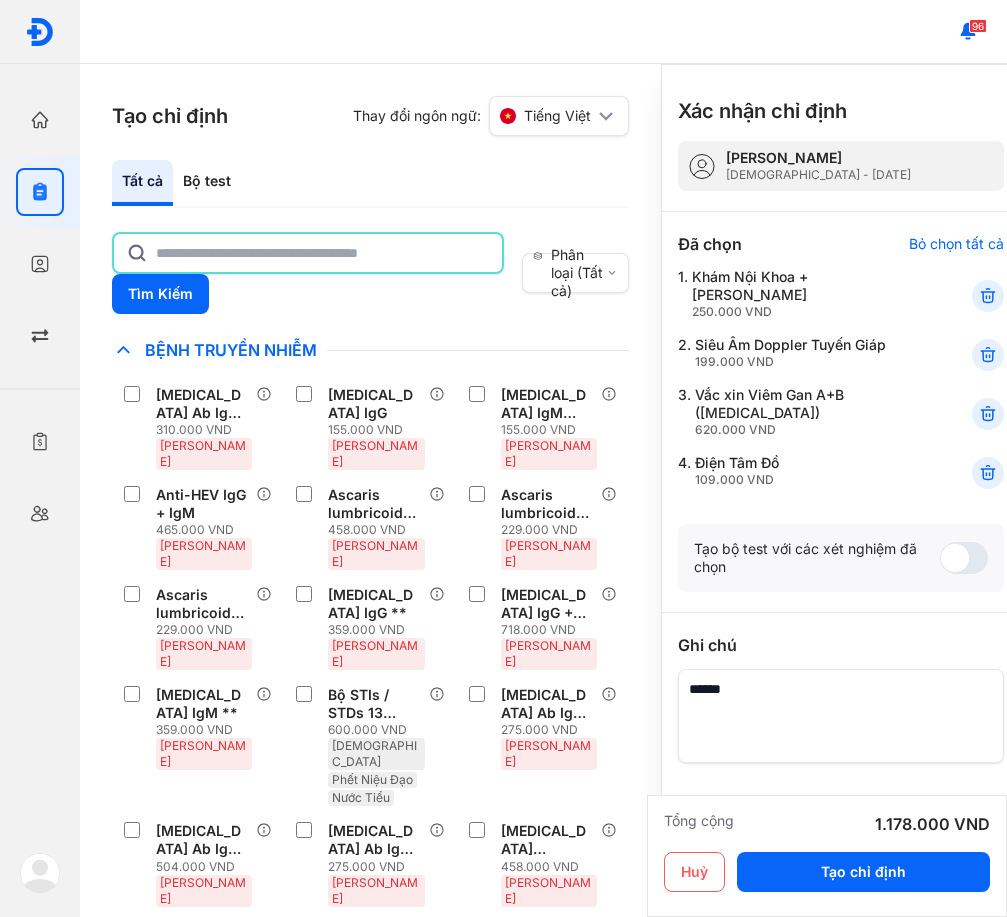 click on "Tất cả Bộ test" at bounding box center (370, 184) 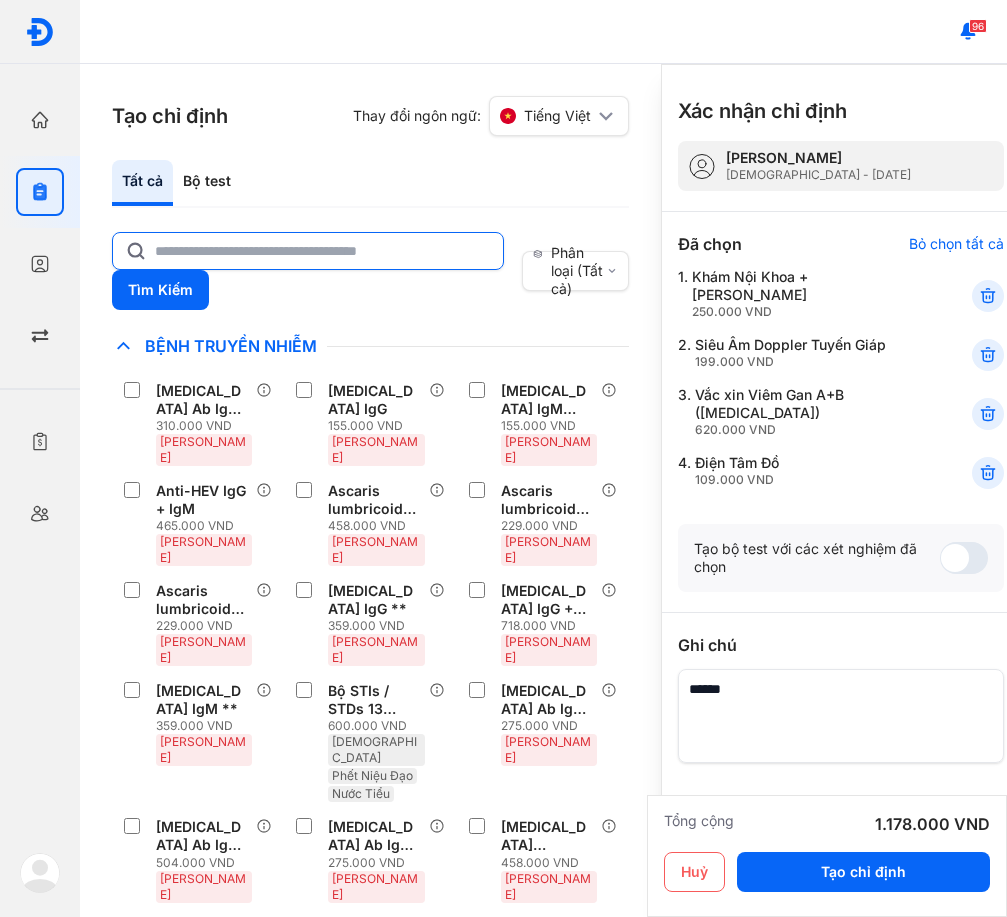 click 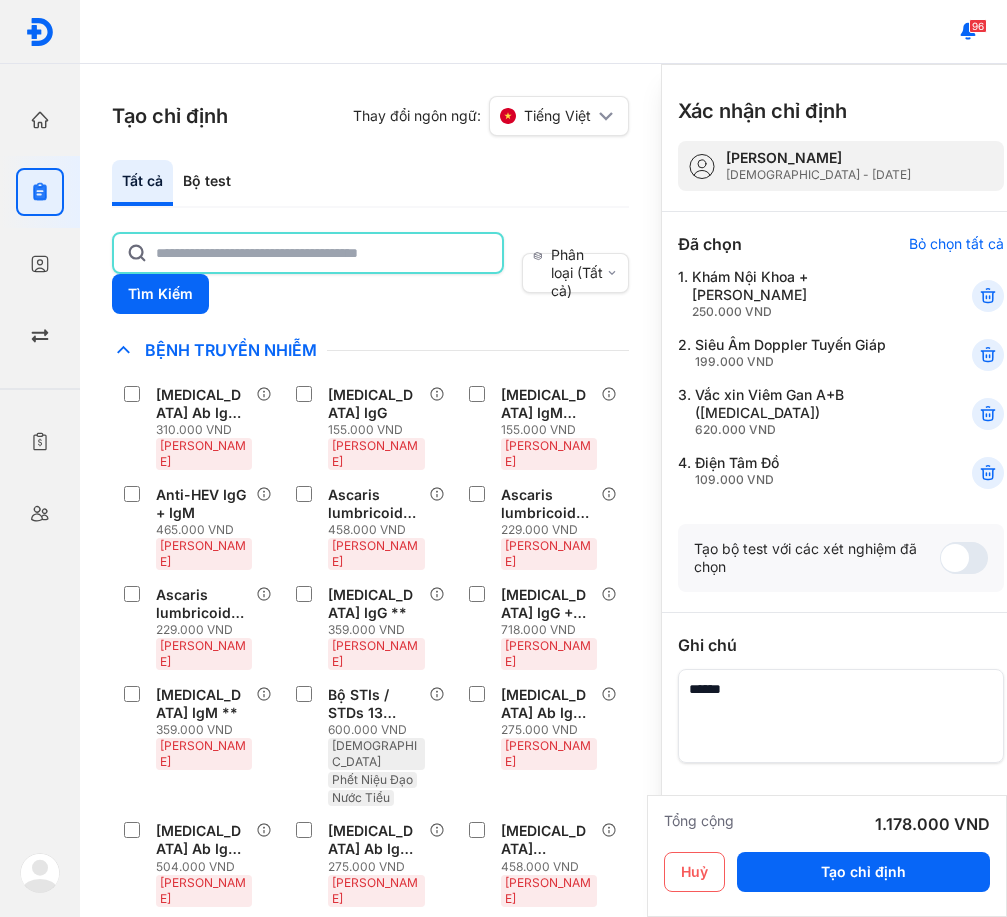 click on "Tất cả Bộ test" at bounding box center (370, 184) 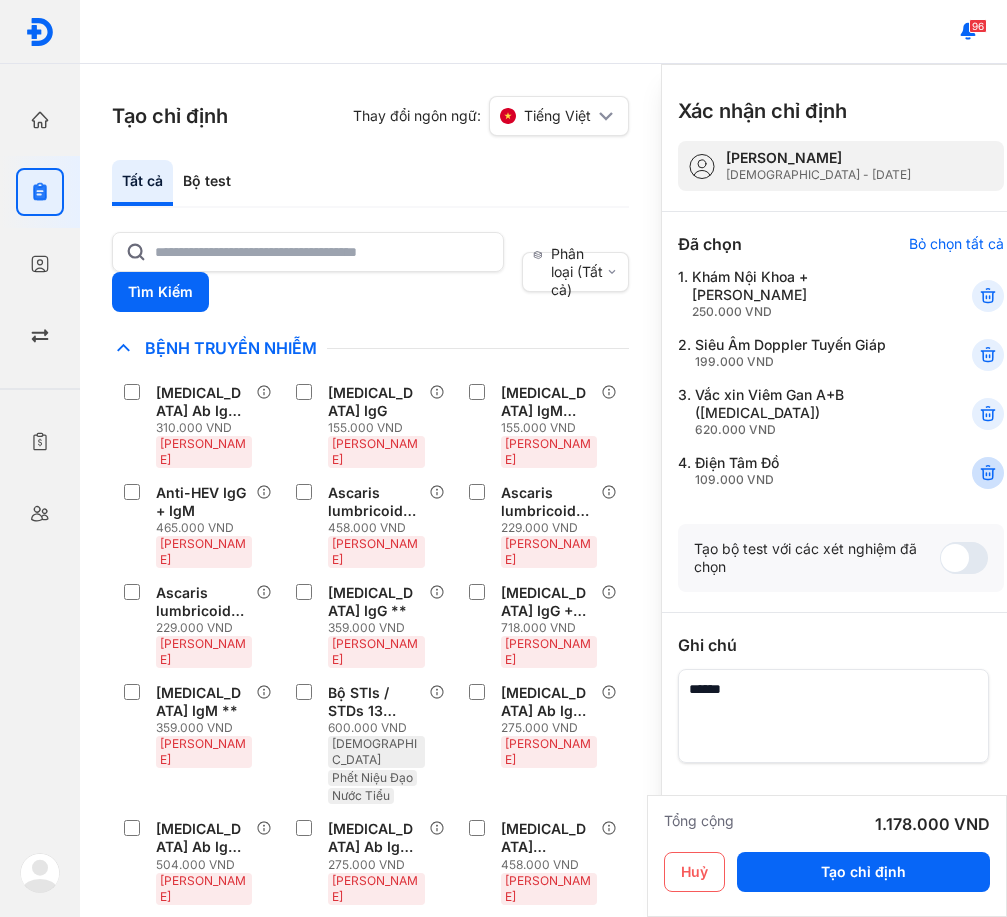 click 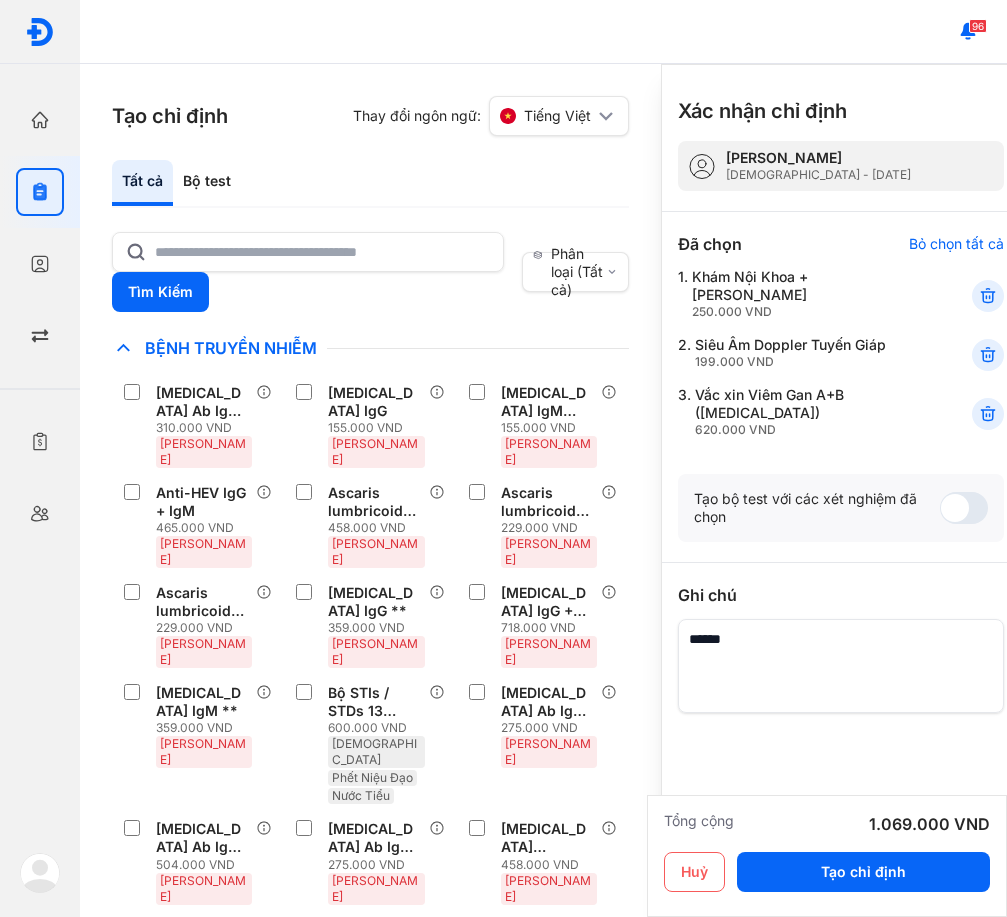 click on "Tạo chỉ định Thay đổi ngôn ngữ:  Tiếng Việt" at bounding box center (370, 116) 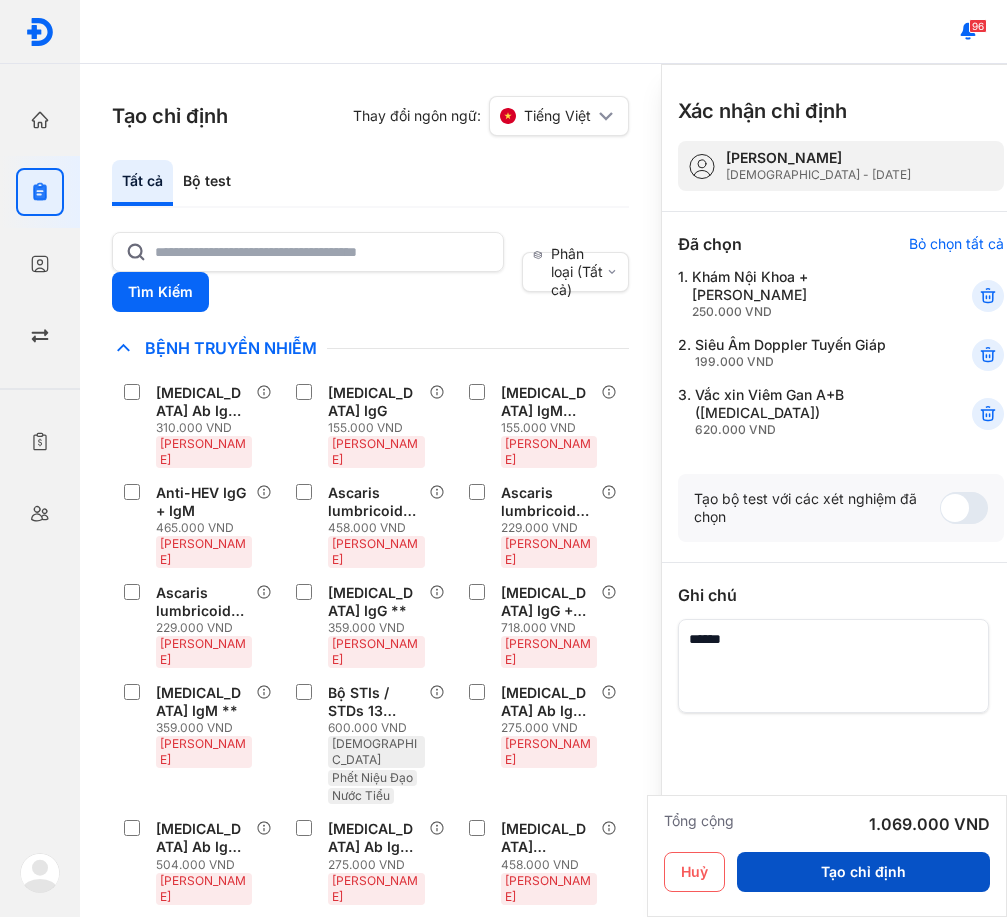 click on "Tạo chỉ định" at bounding box center (863, 872) 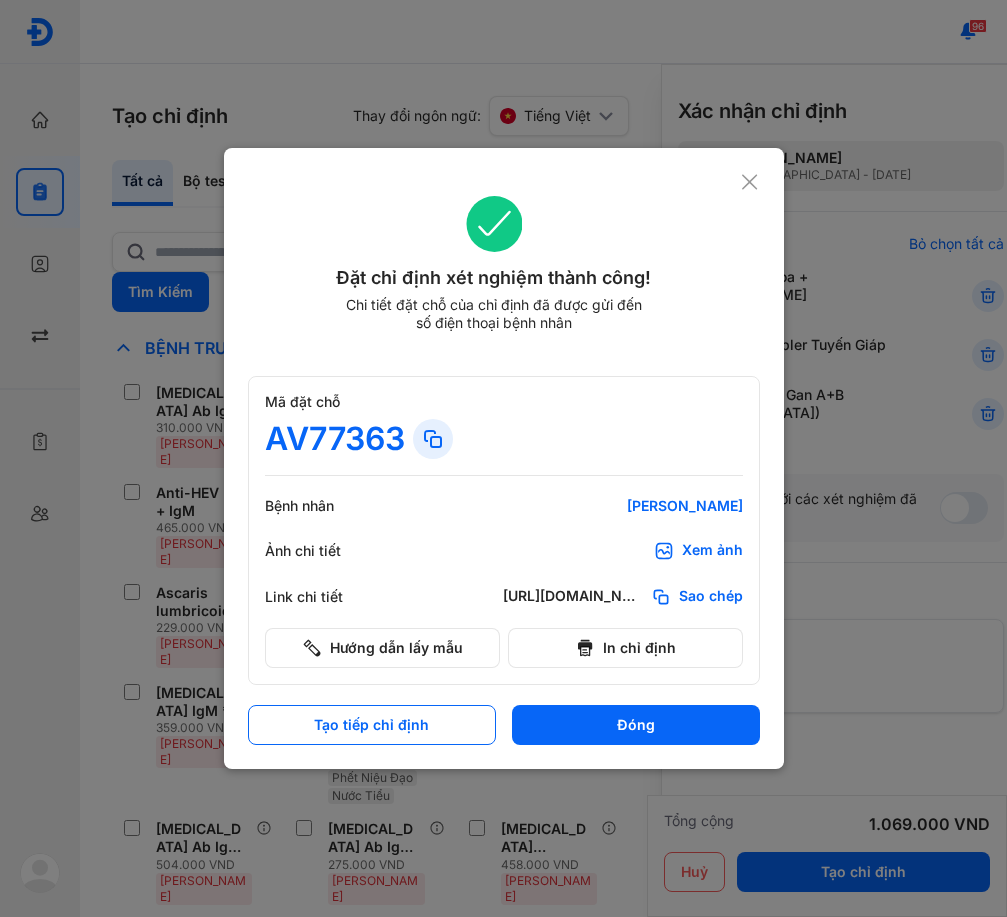 click 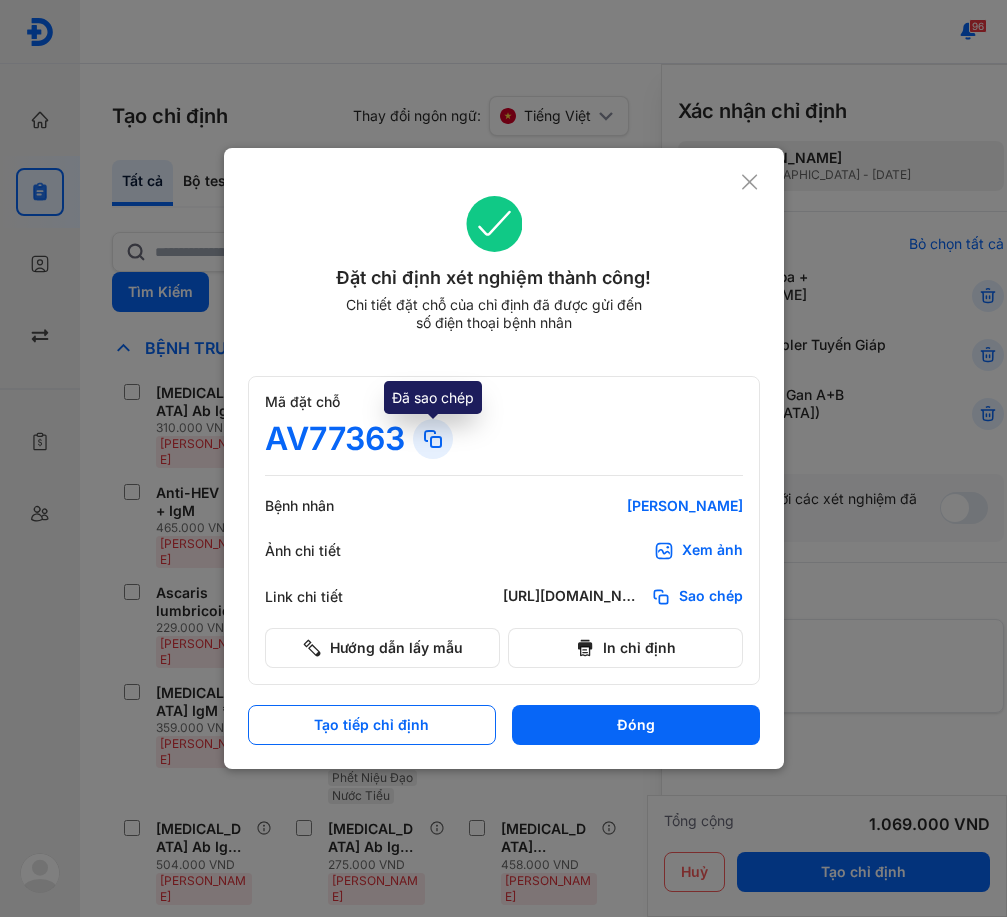 click 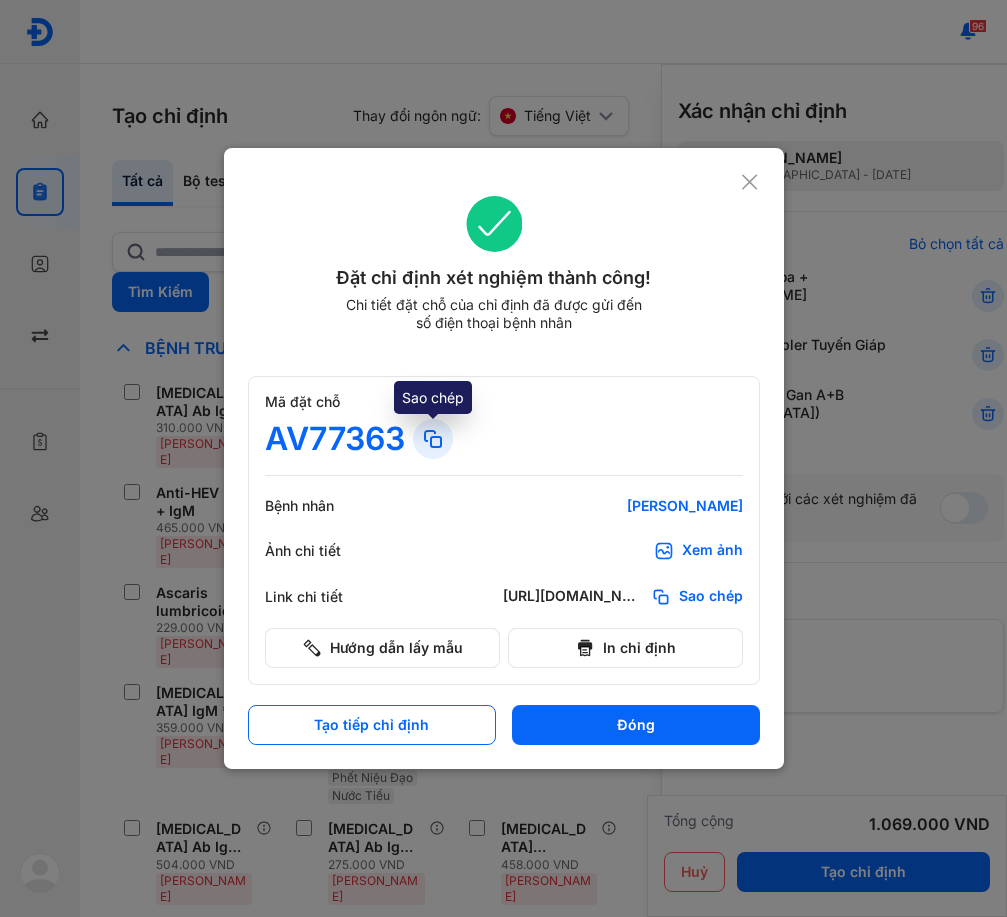 click 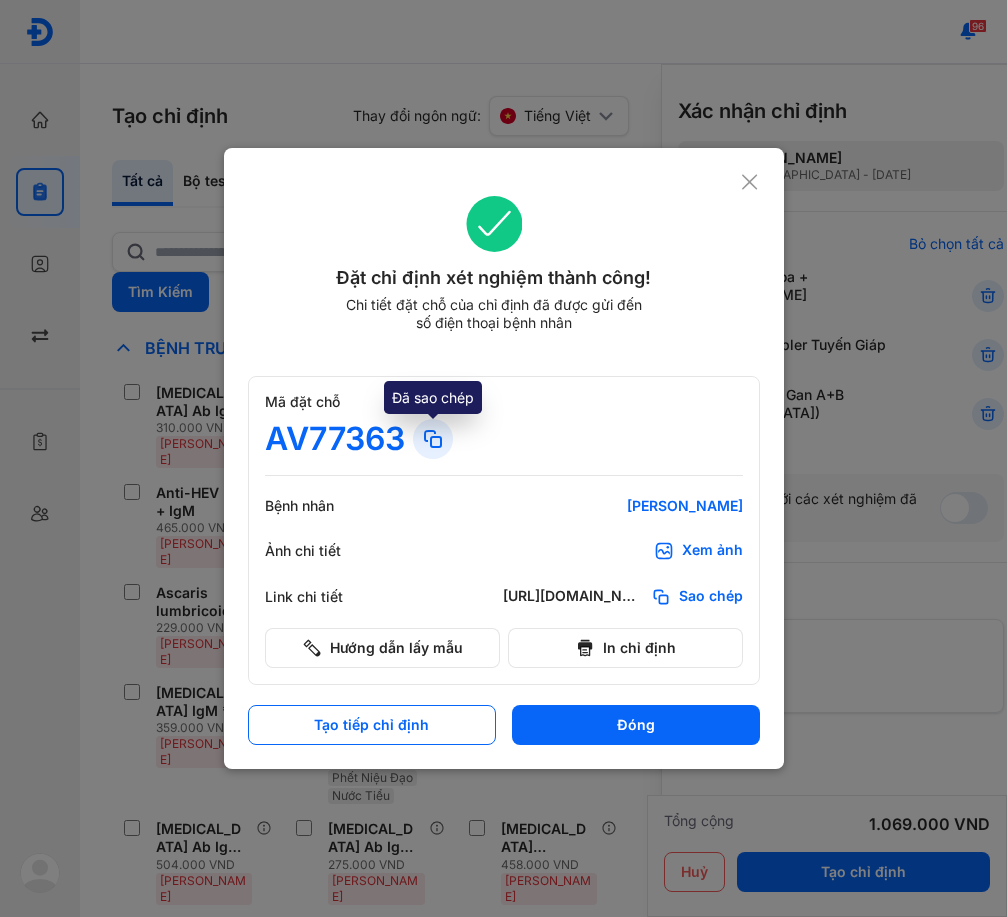 click 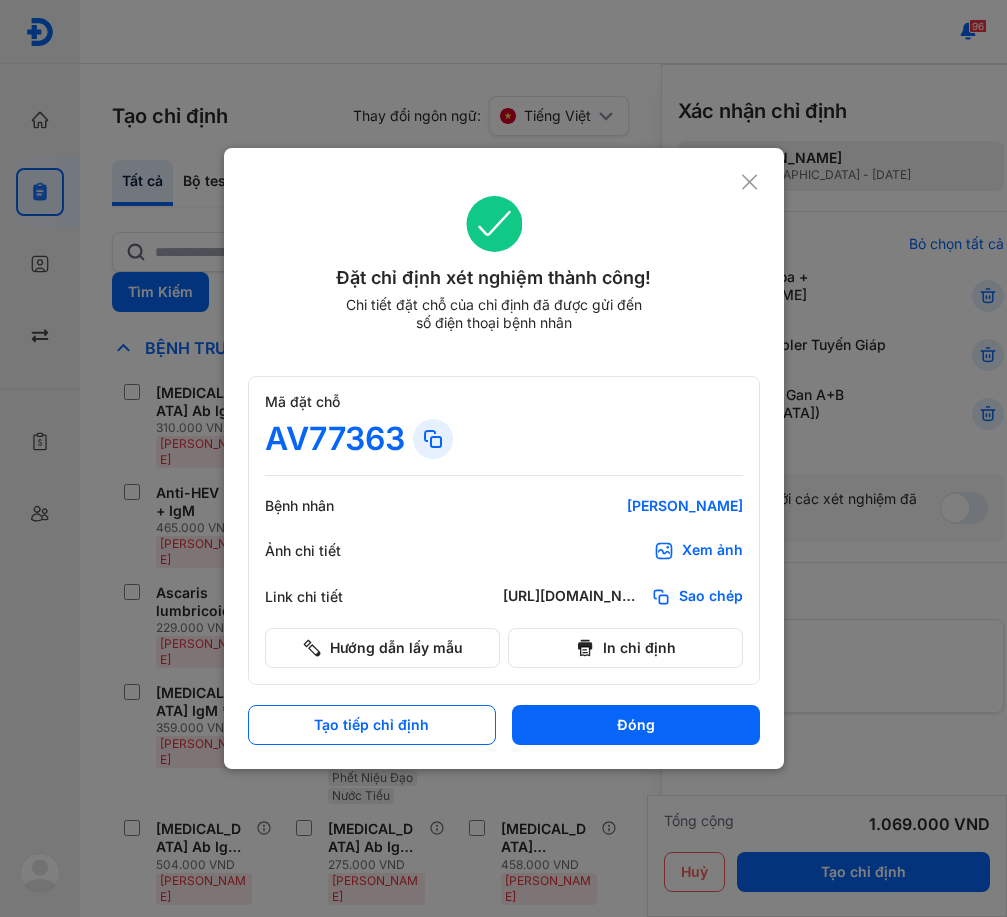 click 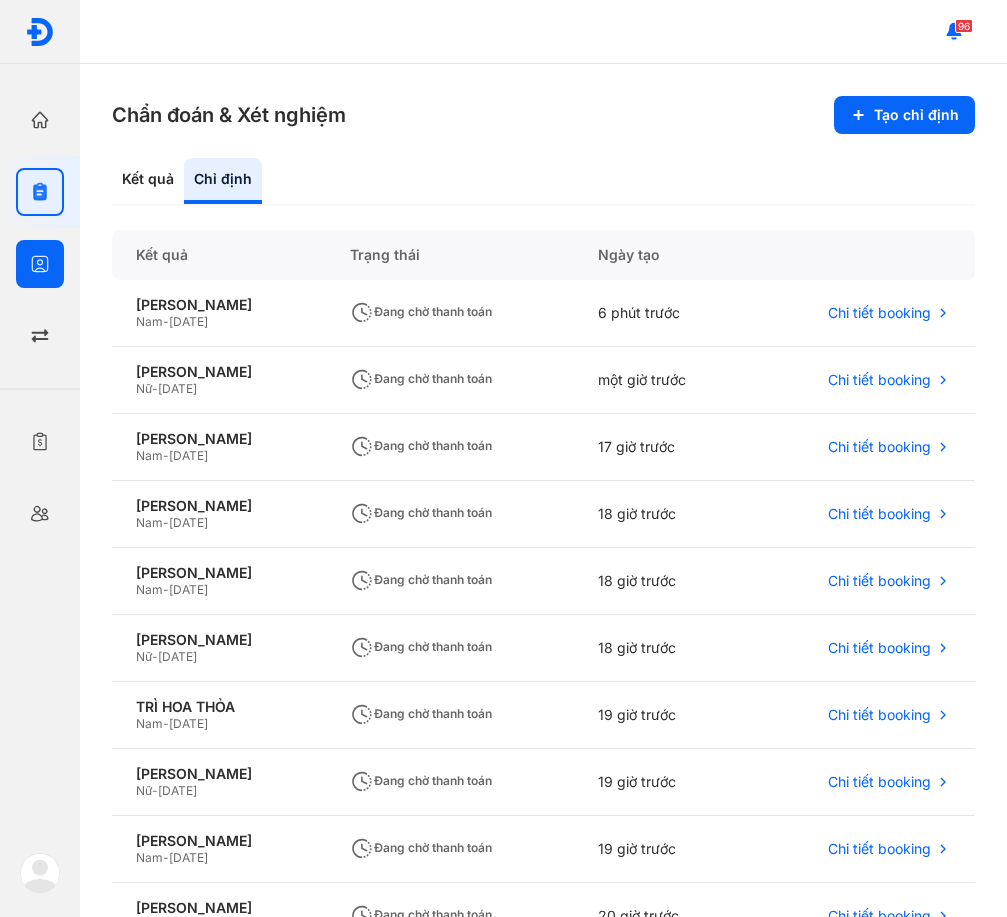 click on "Bệnh nhân Quản lý bệnh nhân" at bounding box center (40, 264) 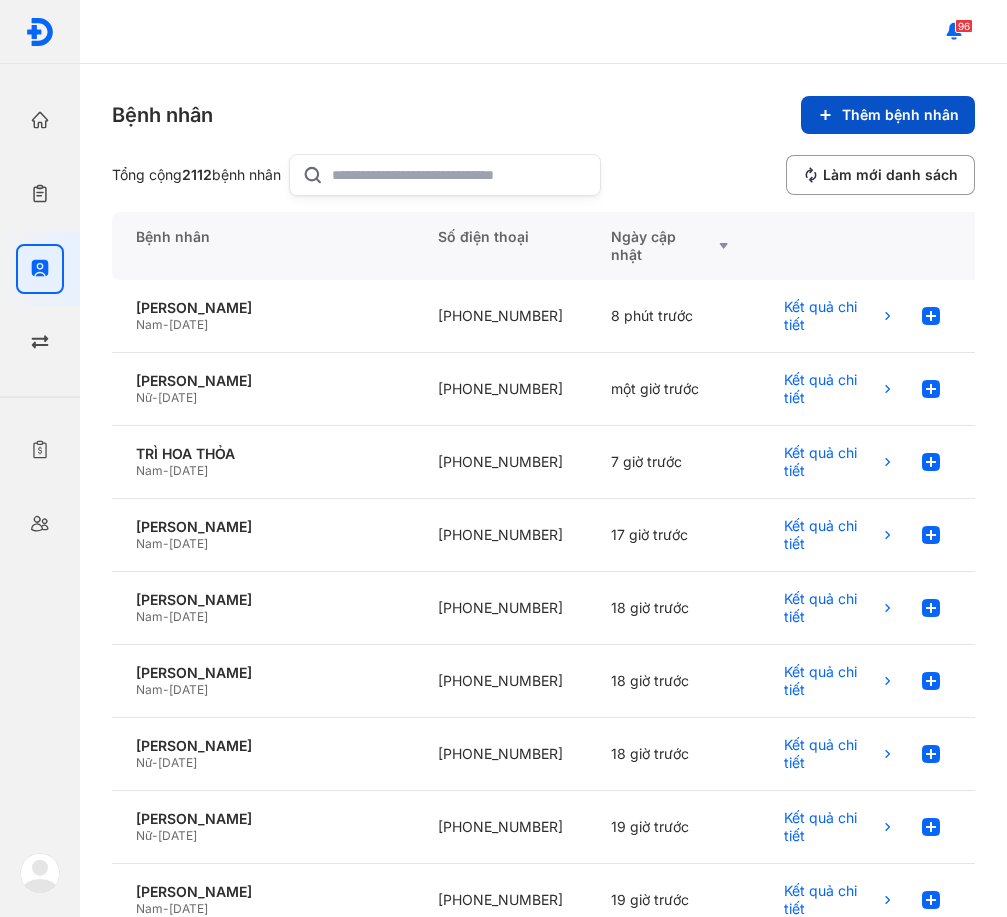 click on "Thêm bệnh nhân" at bounding box center (888, 115) 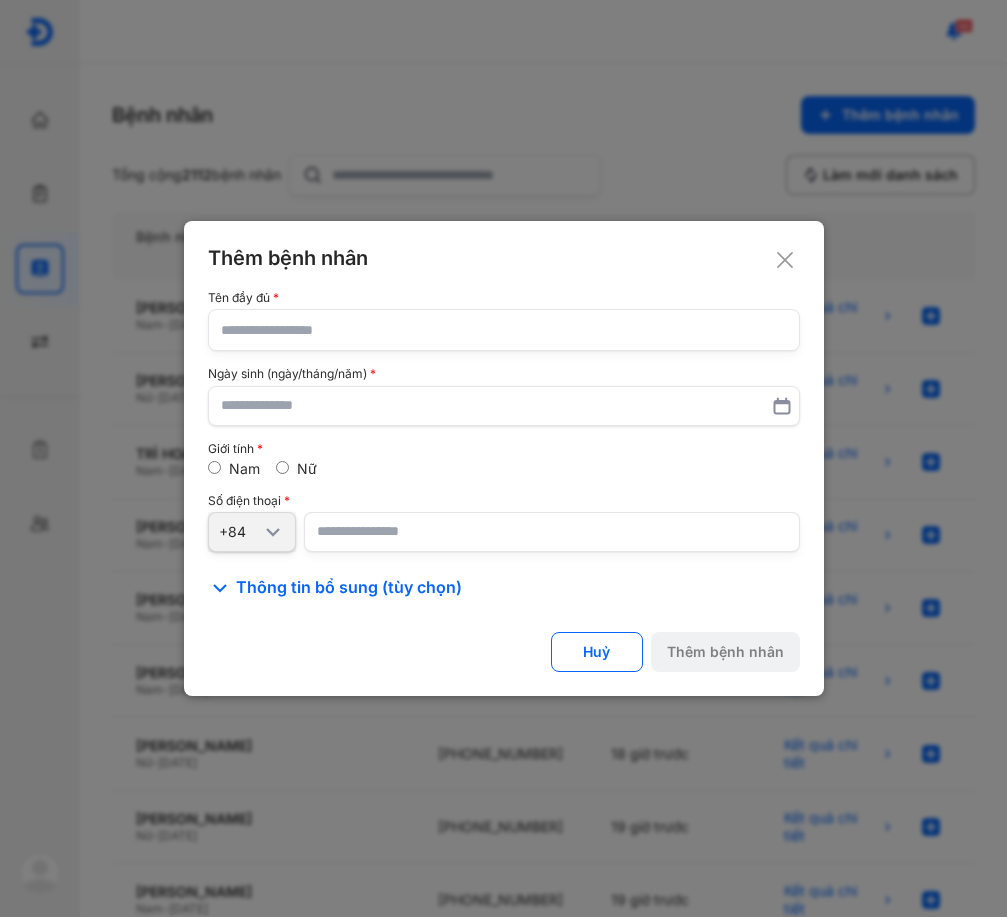 click 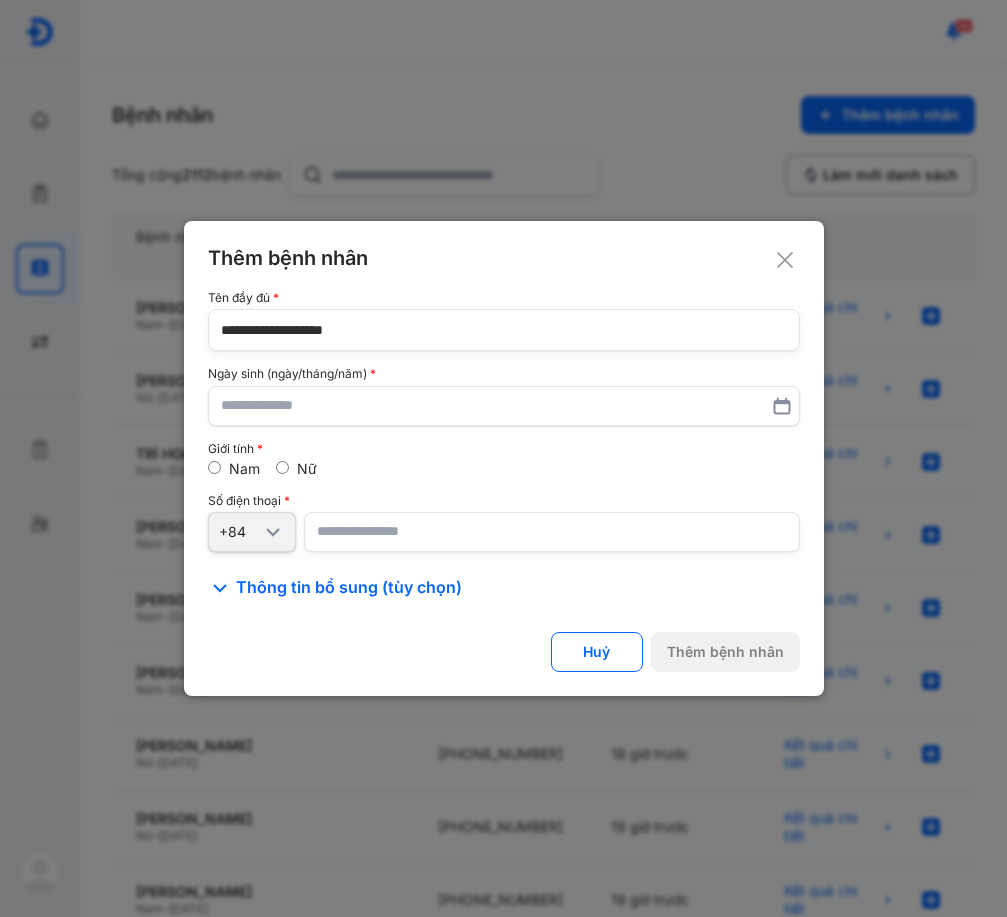 type on "**********" 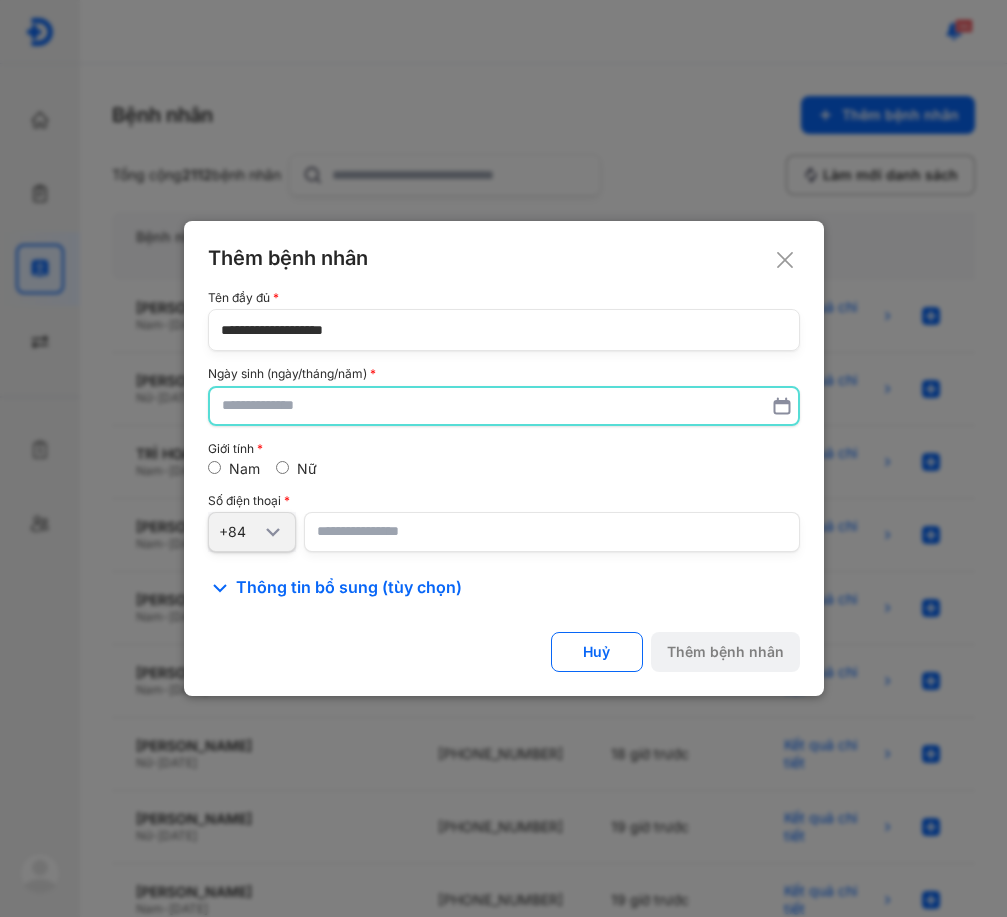 click at bounding box center [504, 406] 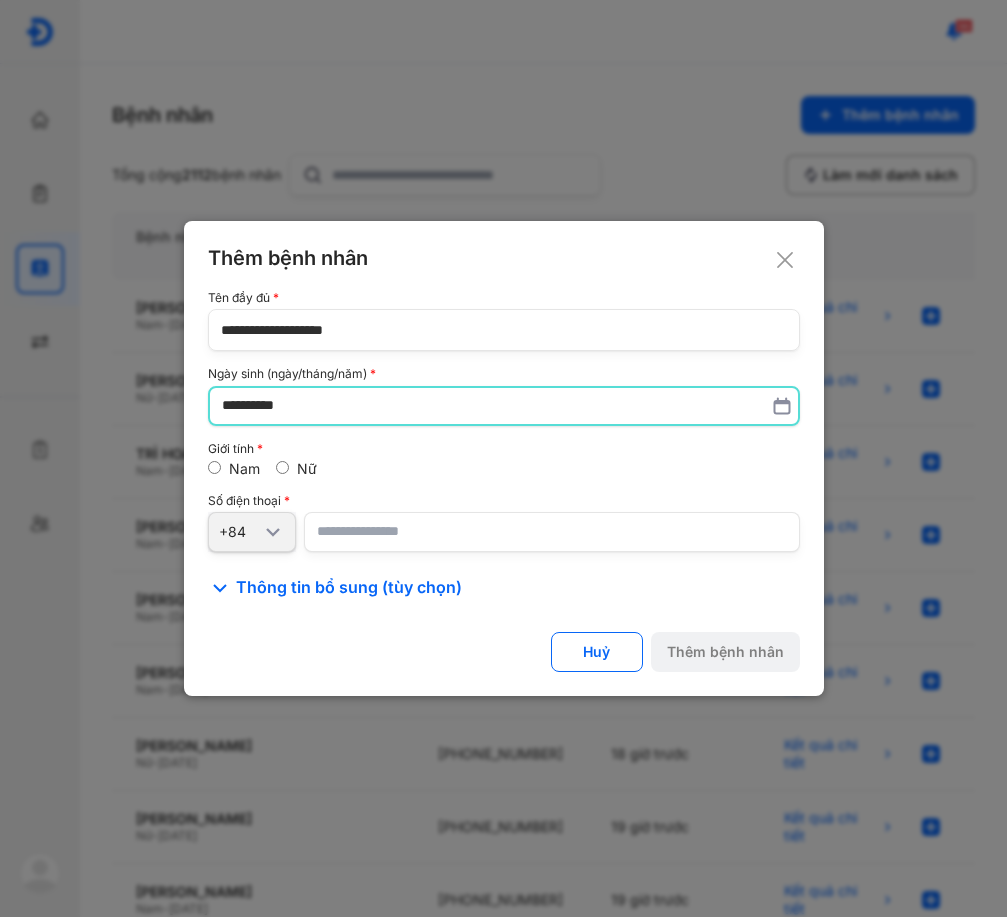 type on "**********" 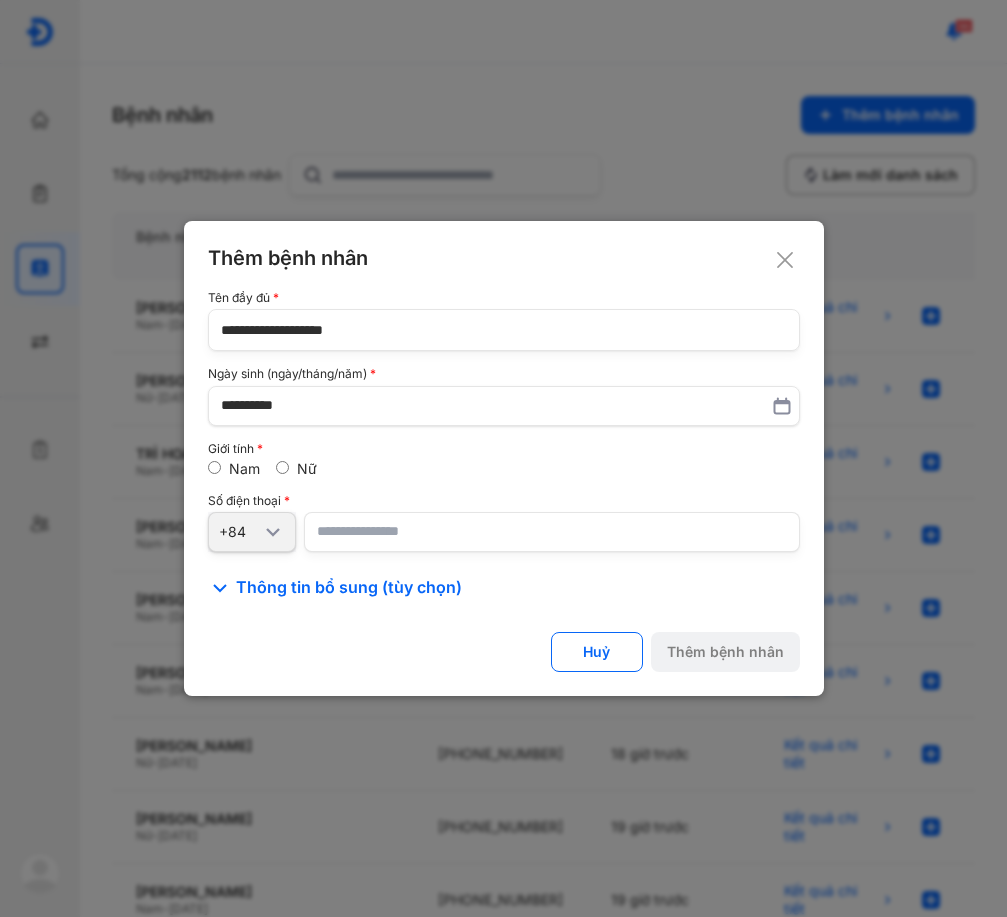 drag, startPoint x: 408, startPoint y: 531, endPoint x: 4, endPoint y: 523, distance: 404.0792 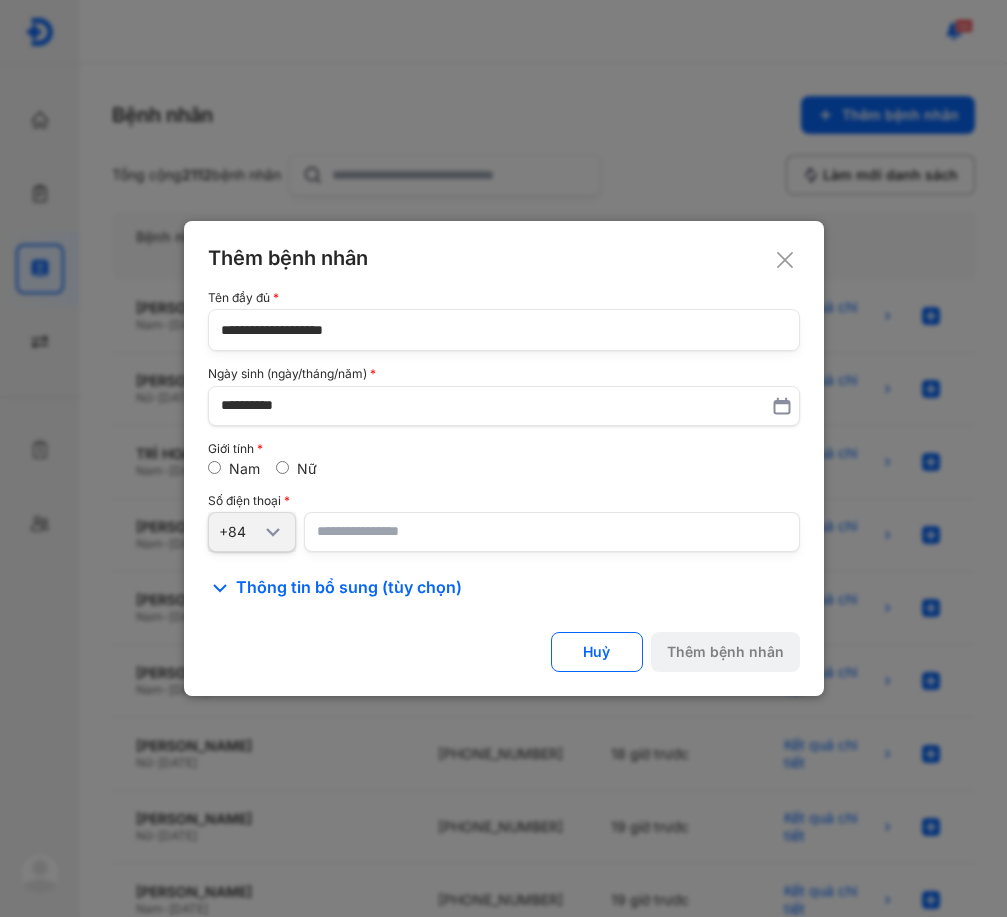 click at bounding box center (552, 532) 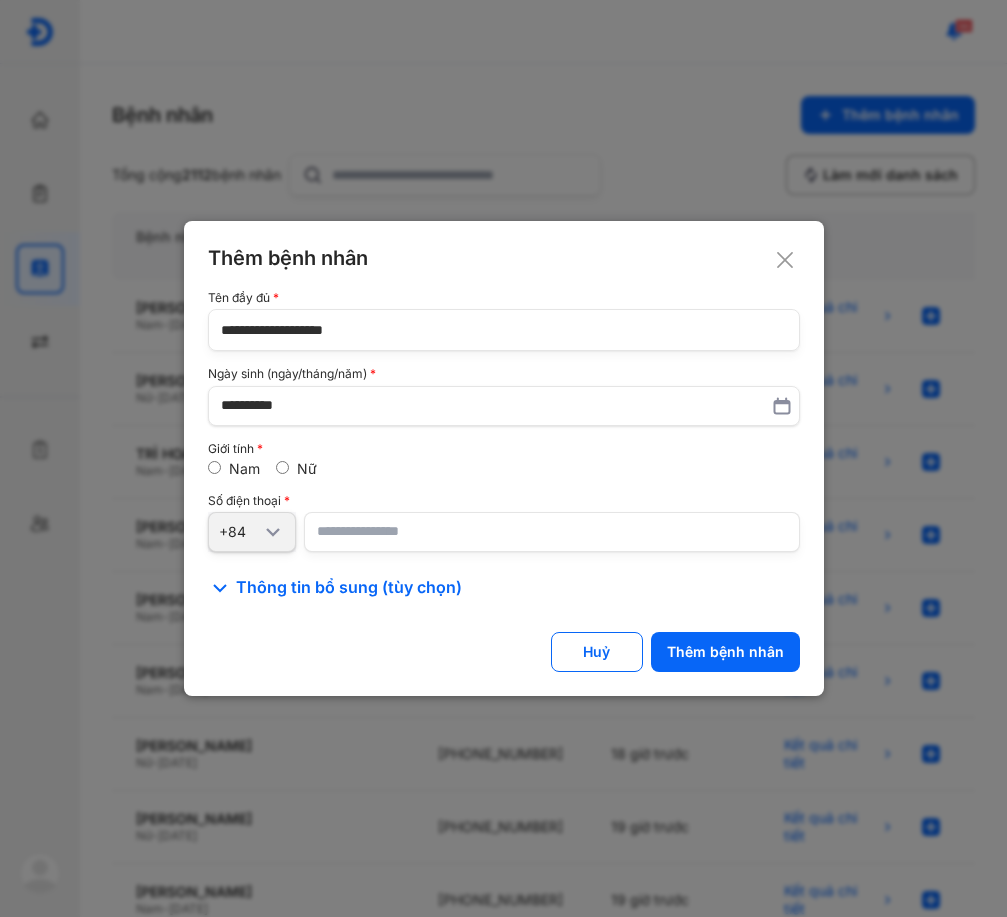 click on "Số điện thoại" at bounding box center (504, 501) 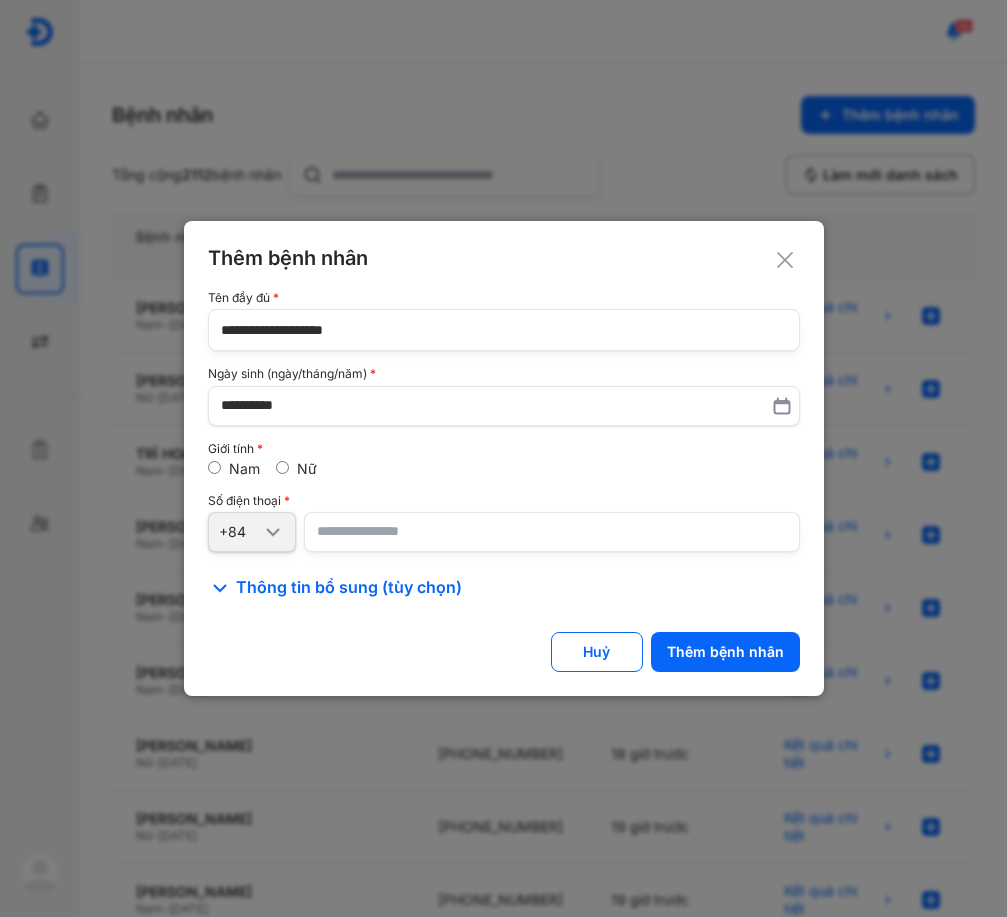 drag, startPoint x: 474, startPoint y: 494, endPoint x: 408, endPoint y: 472, distance: 69.57011 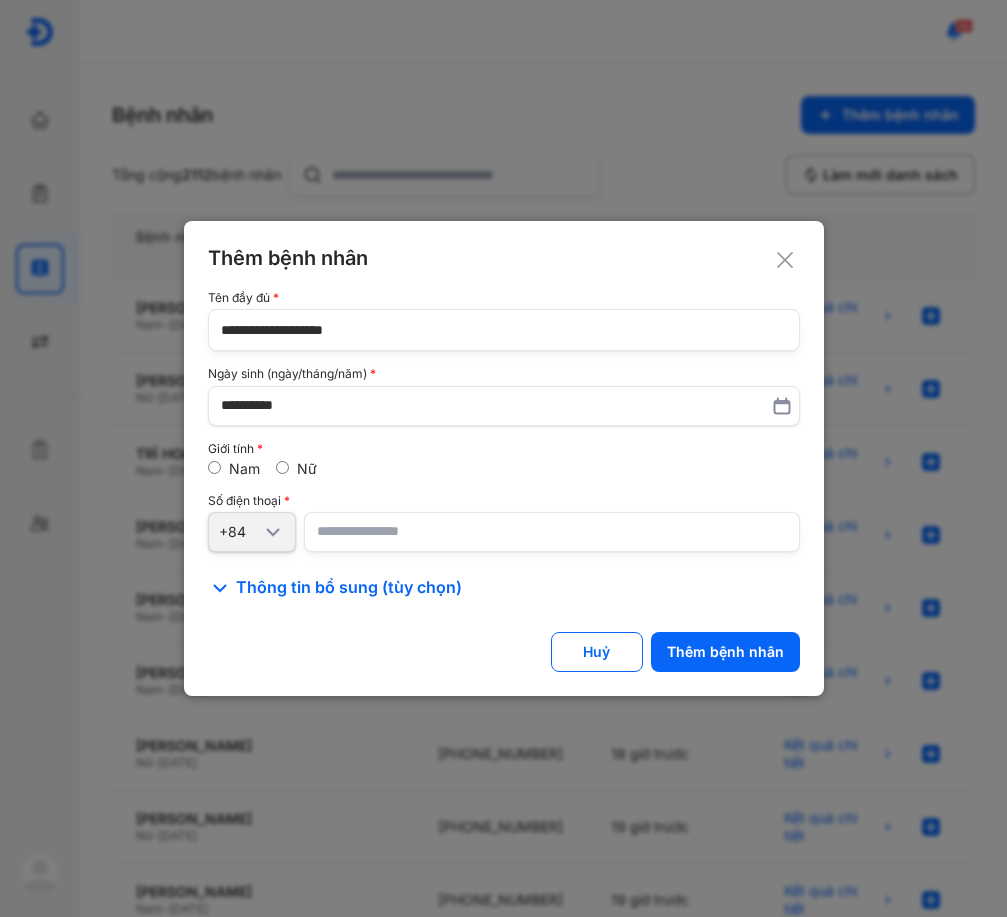 click on "Nam Nữ" at bounding box center (504, 469) 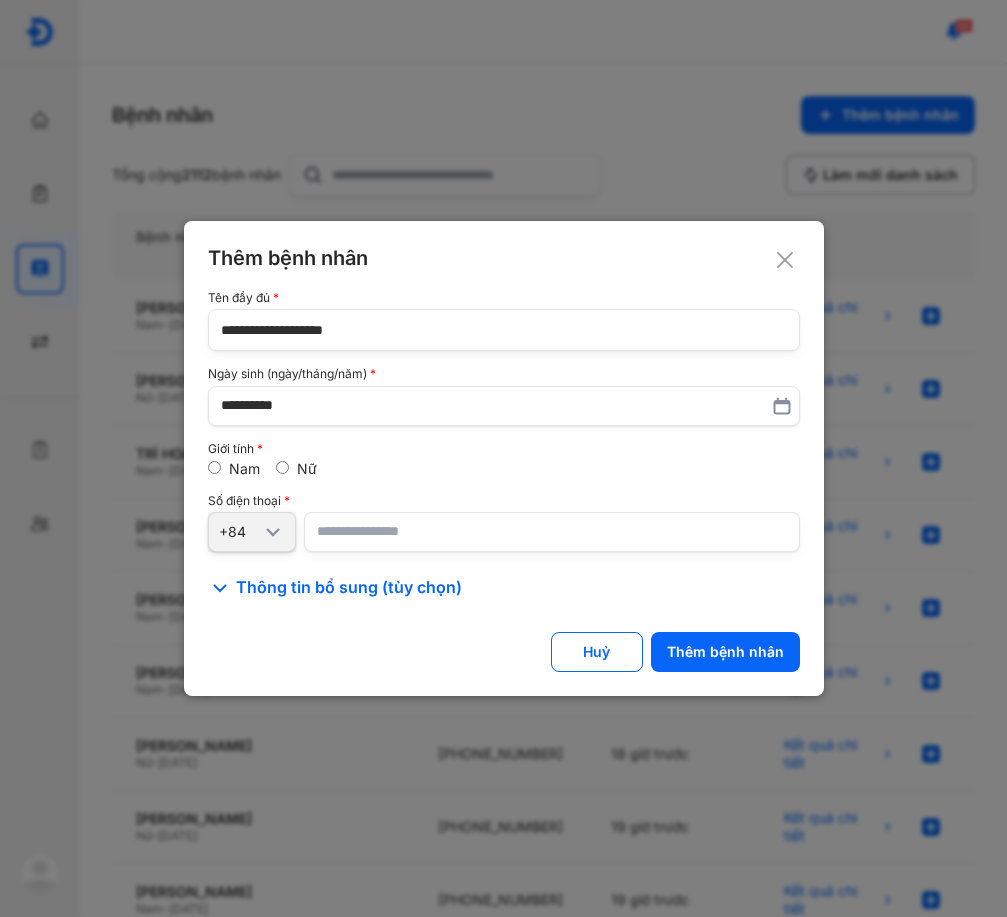 click on "Nam Nữ" at bounding box center (504, 469) 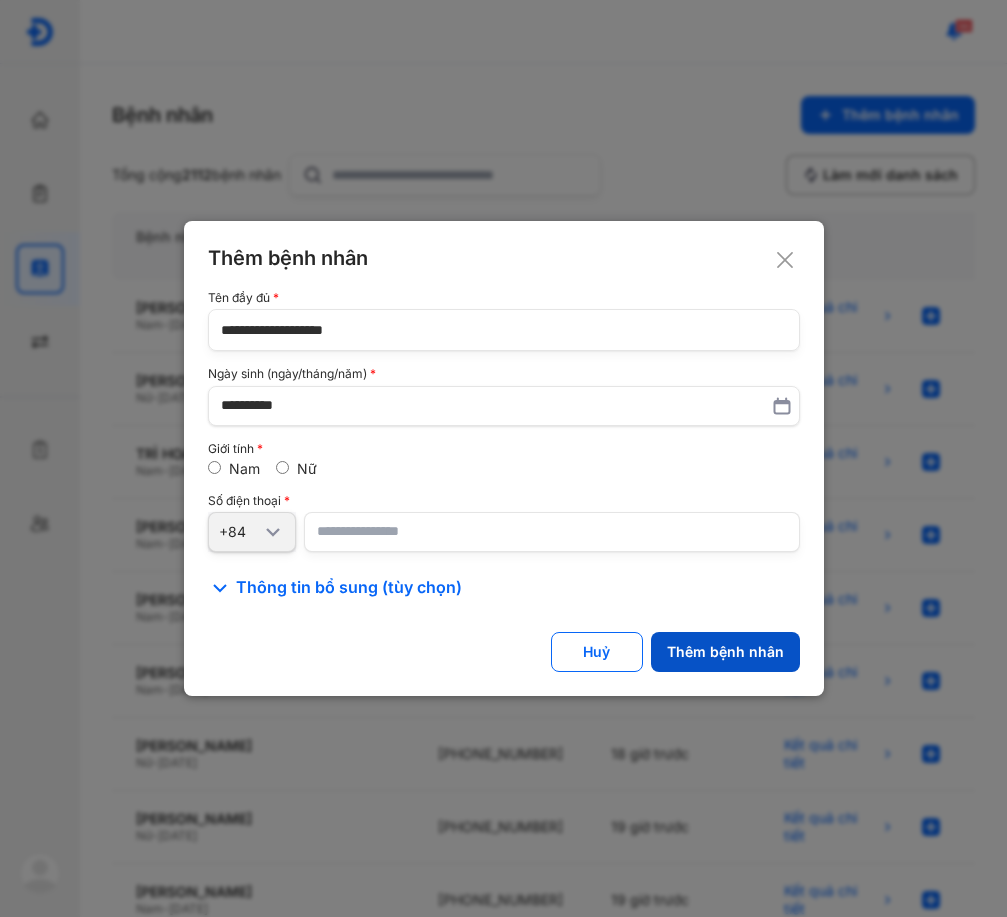 click on "Thêm bệnh nhân" 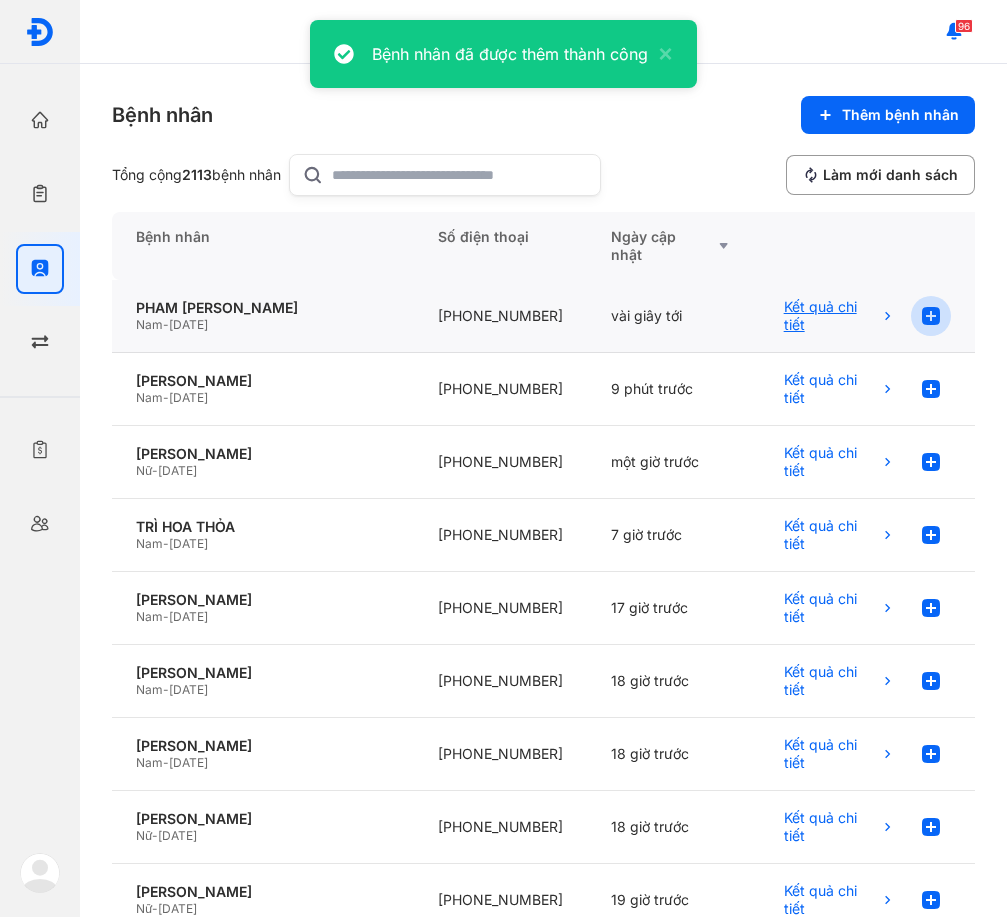 click 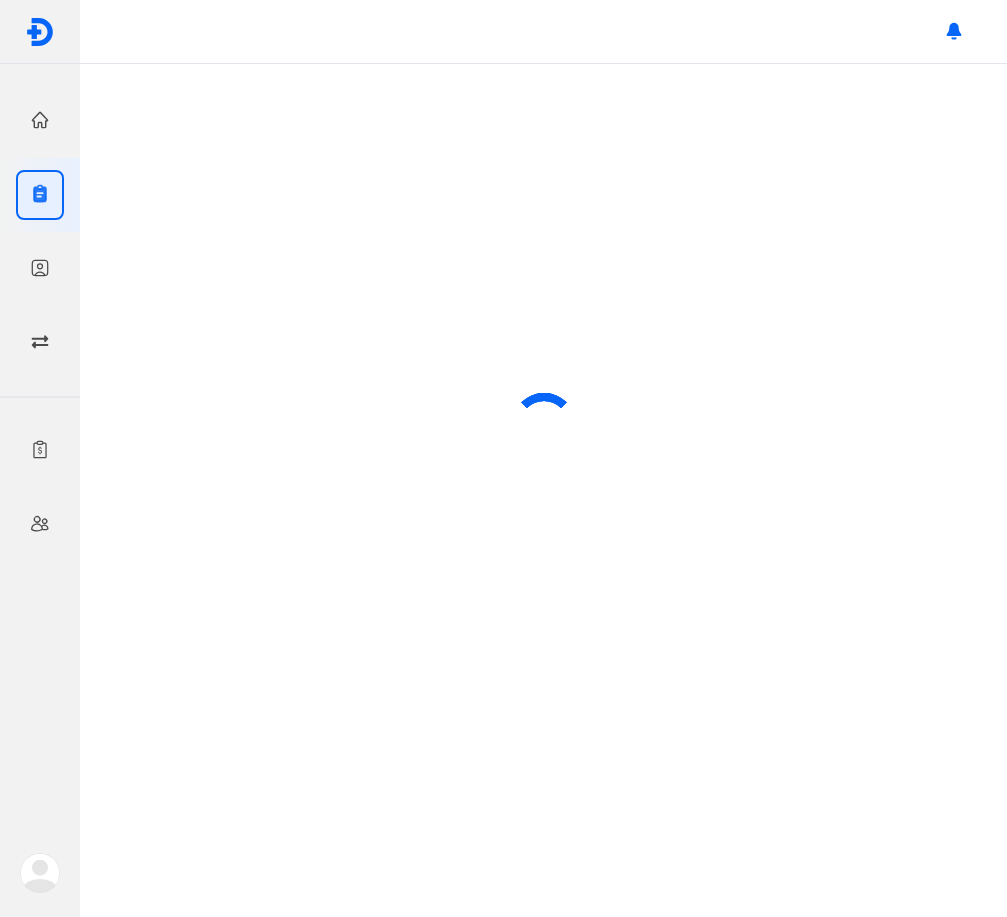 scroll, scrollTop: 0, scrollLeft: 0, axis: both 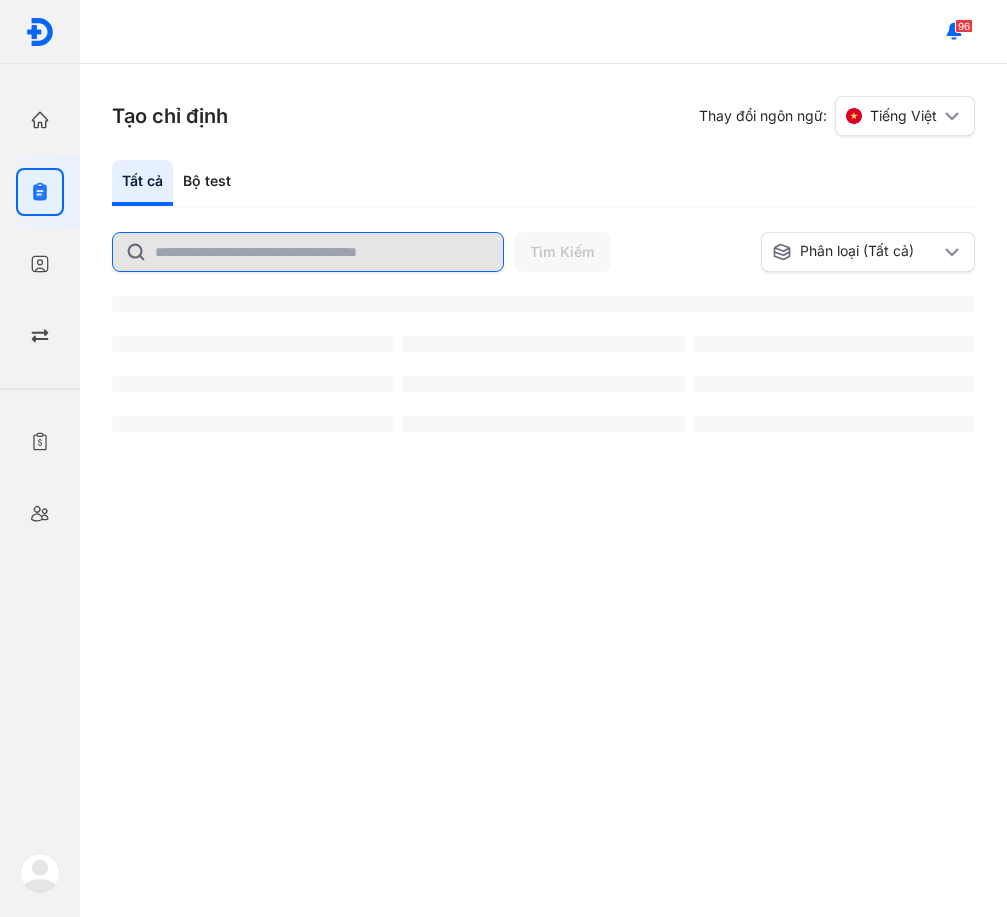 click 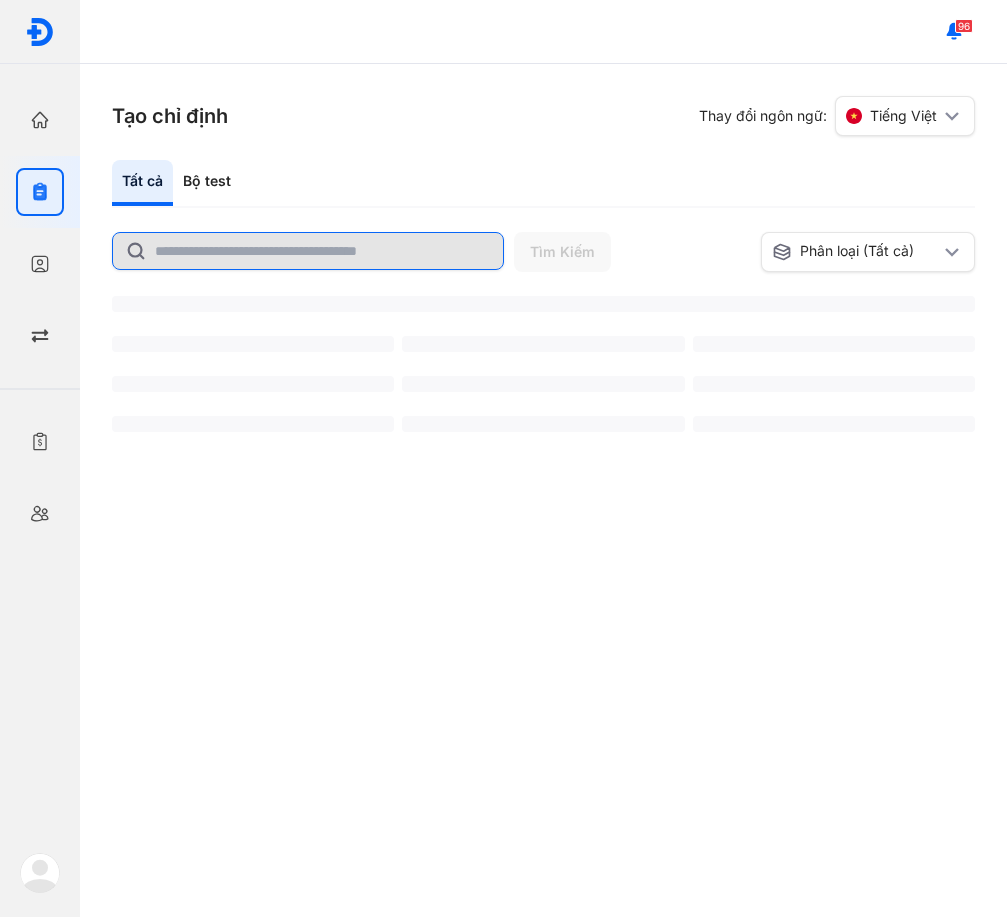 click 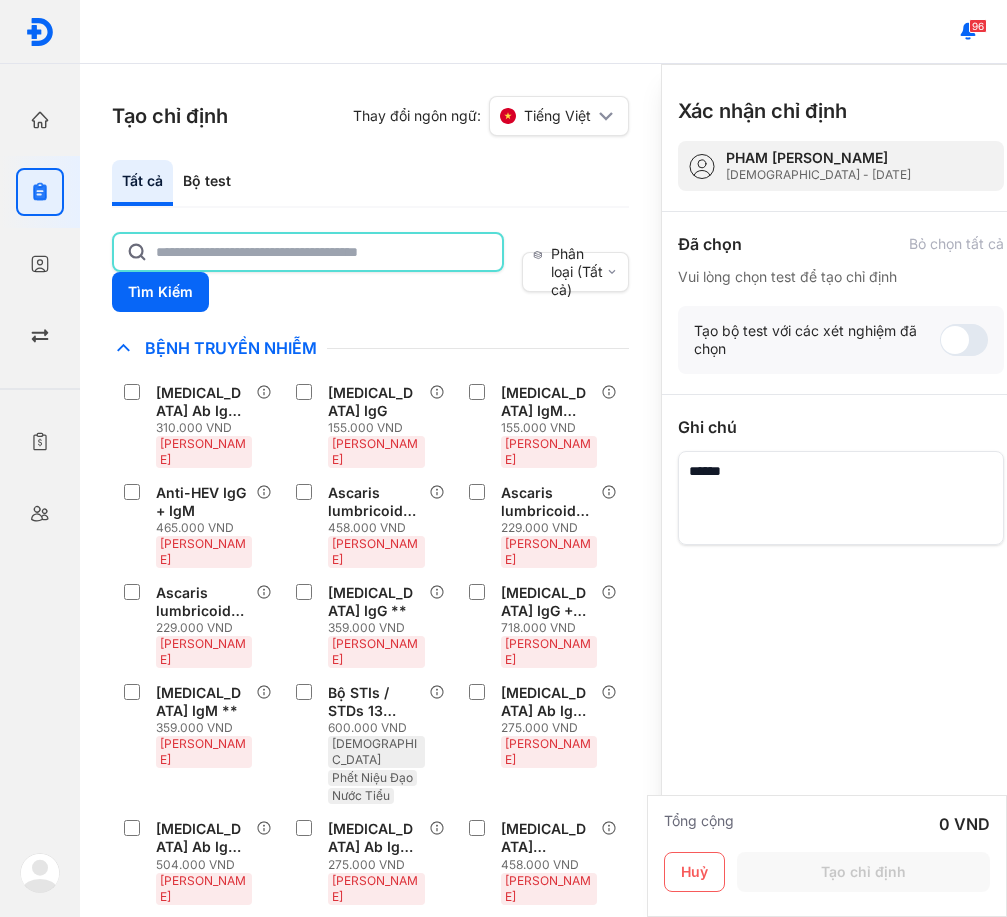 click 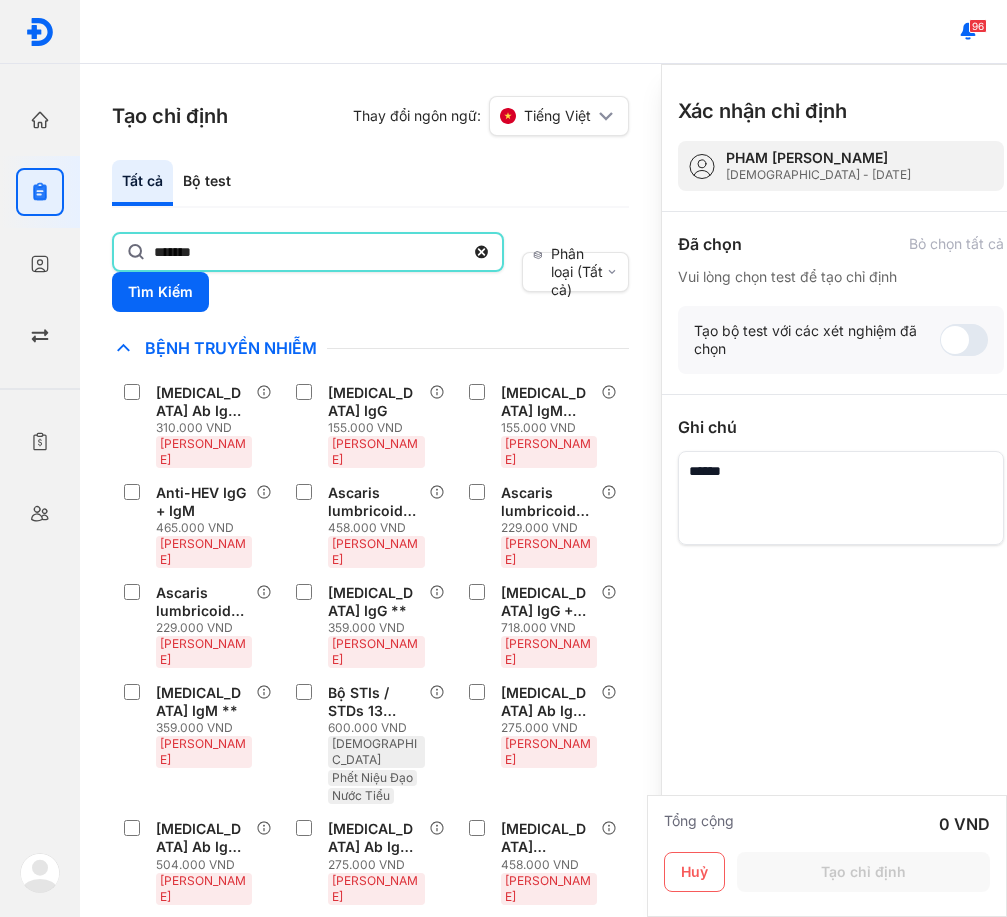 type on "*******" 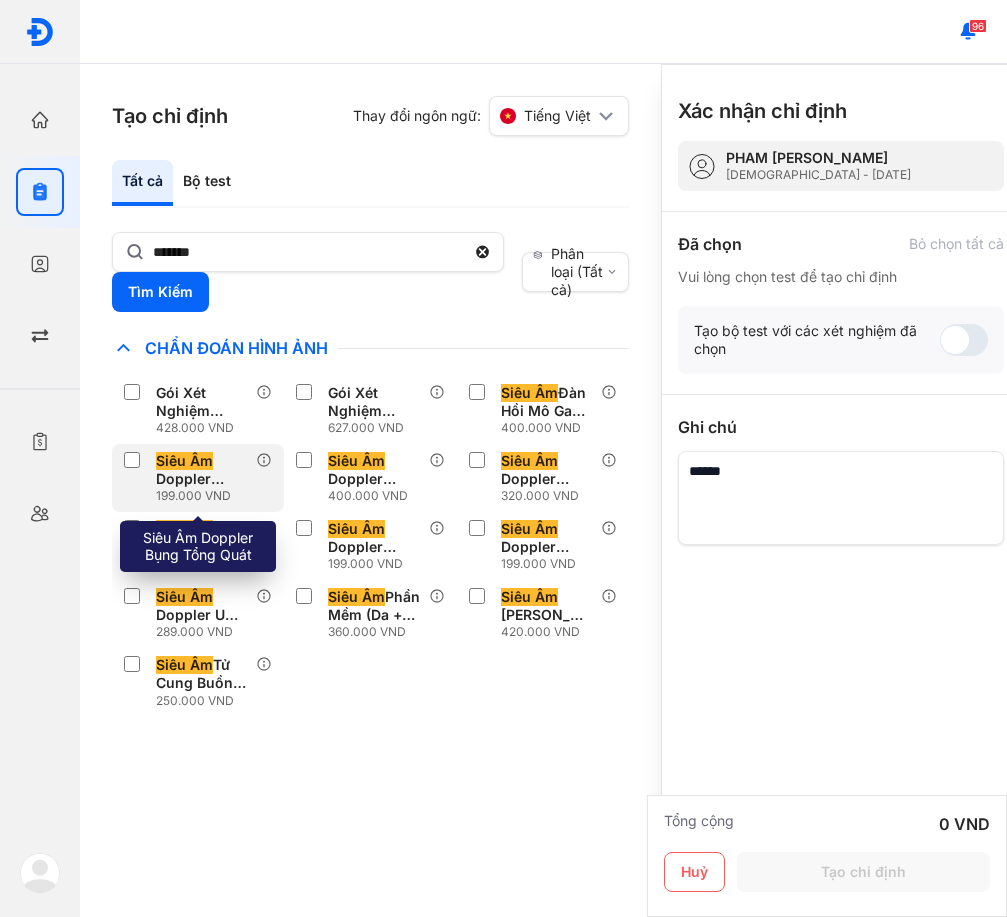 click on "Siêu Âm  Doppler Bụng Tổng Quát" at bounding box center [202, 470] 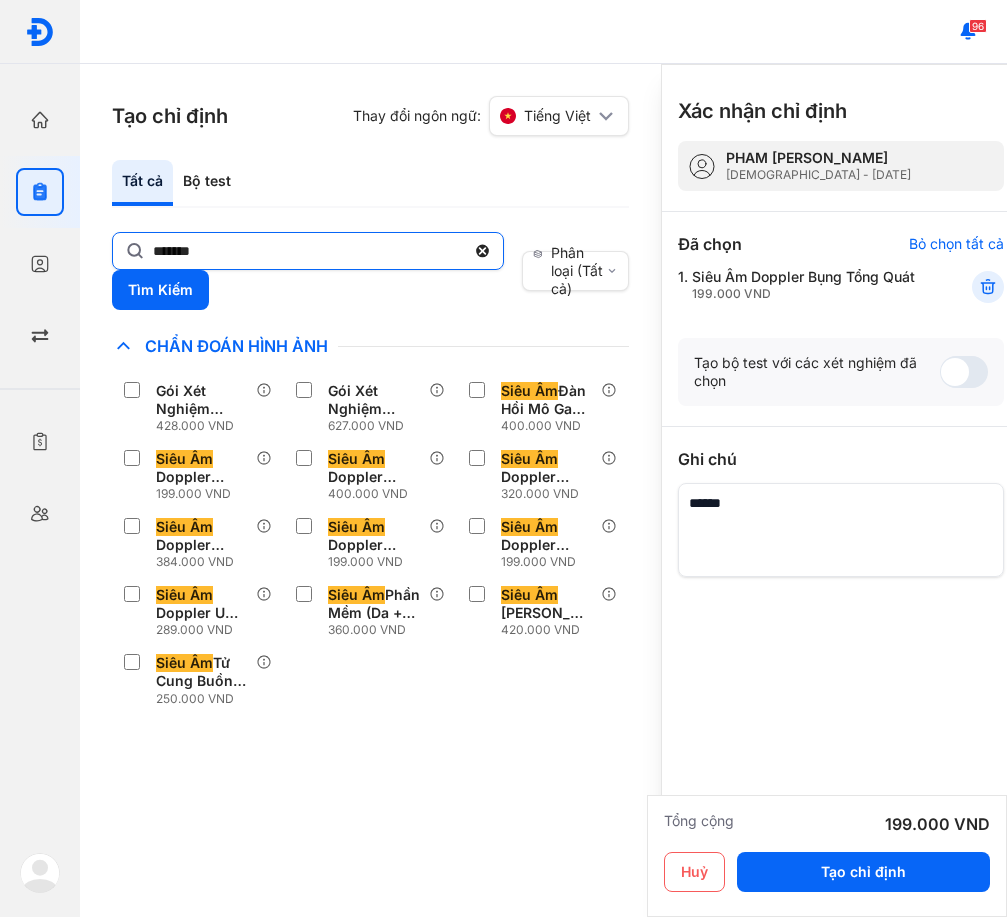 click on "*******" 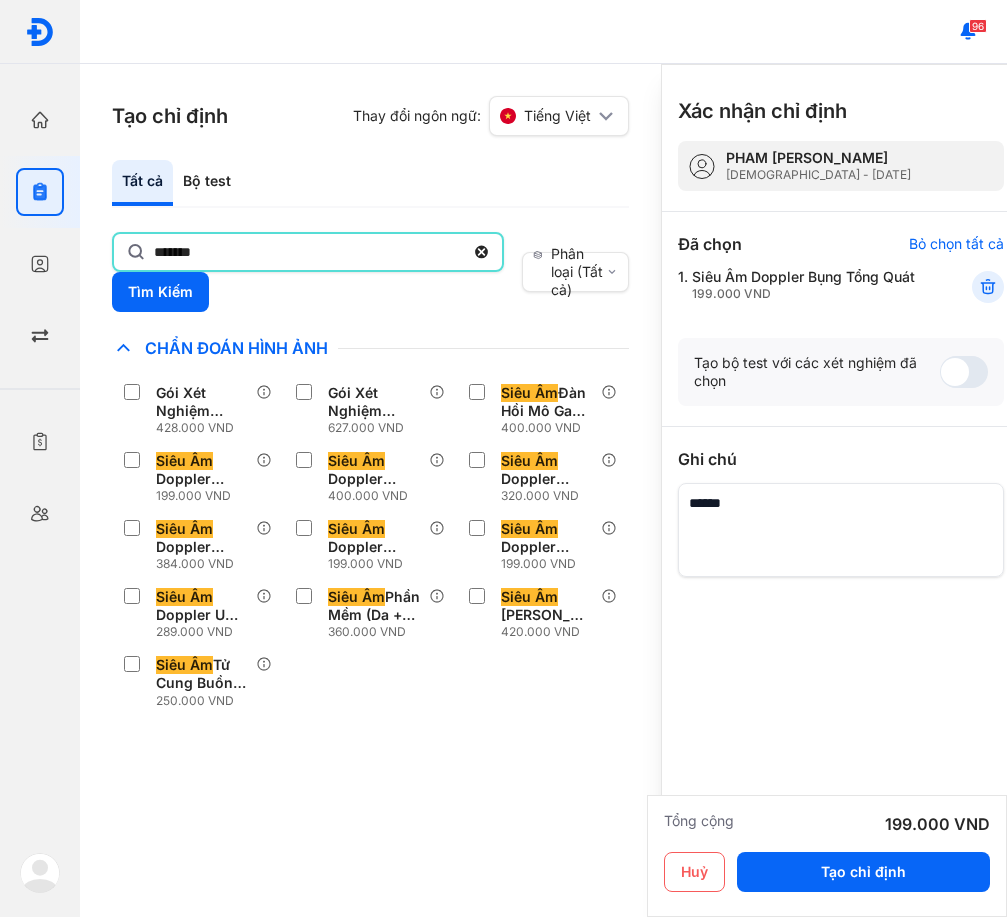 click on "*******" 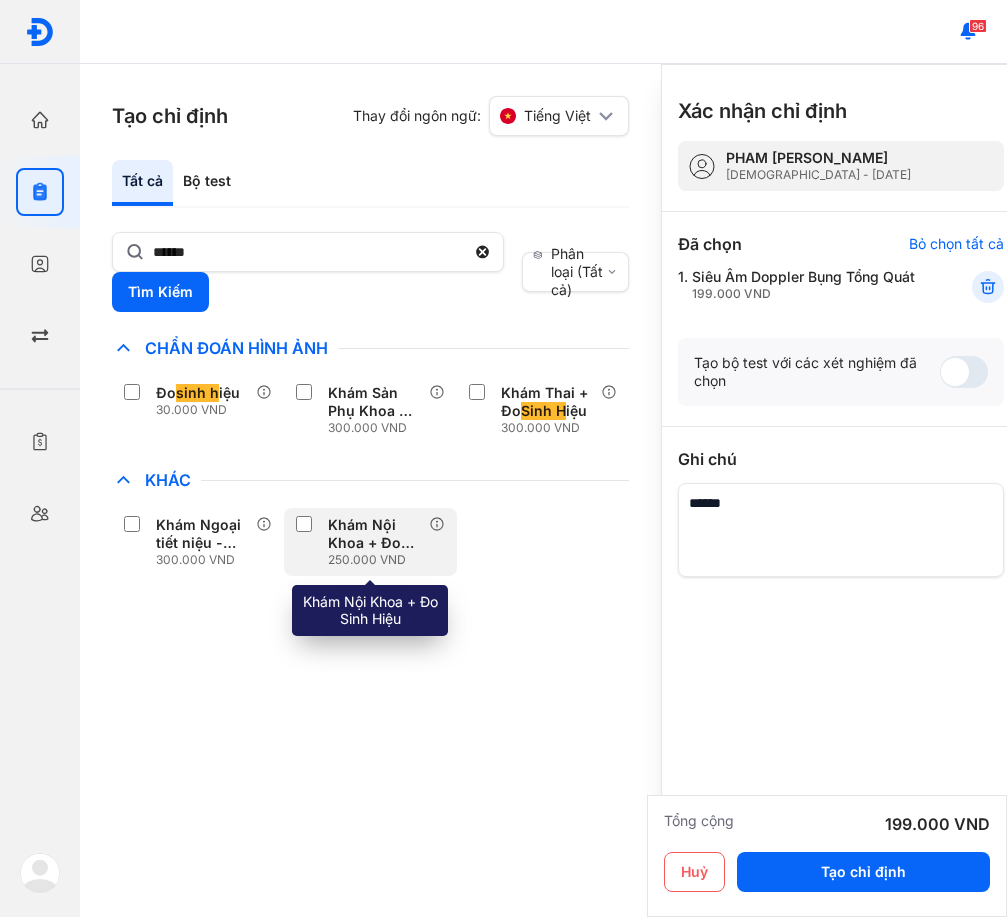 click on "Khám Nội Khoa + Đo  Sinh H iệu" at bounding box center [374, 534] 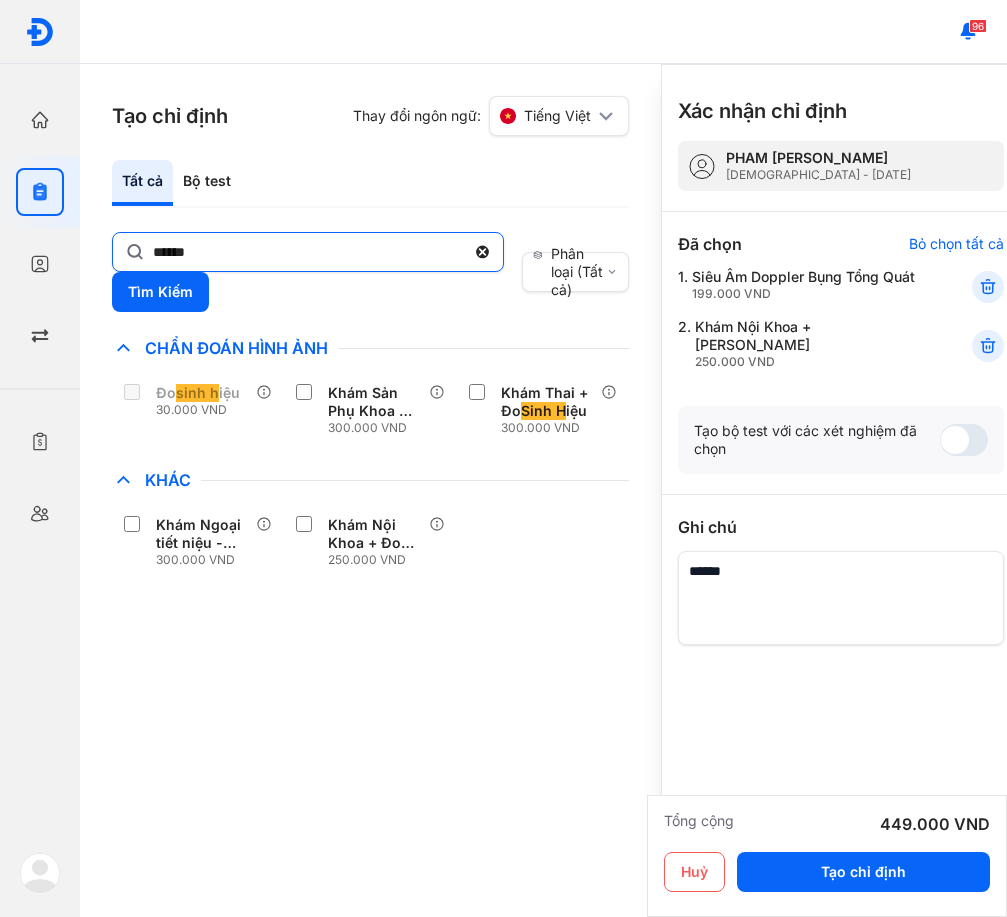 click on "******" at bounding box center [308, 252] 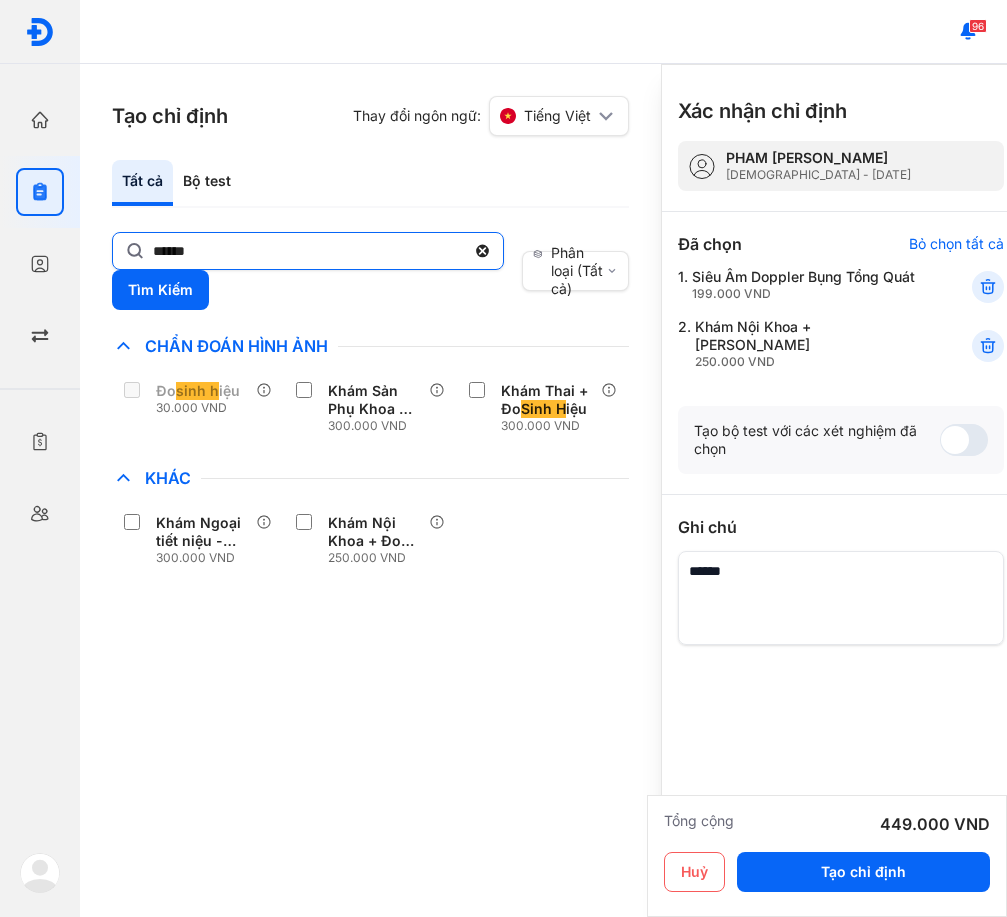 click on "******" 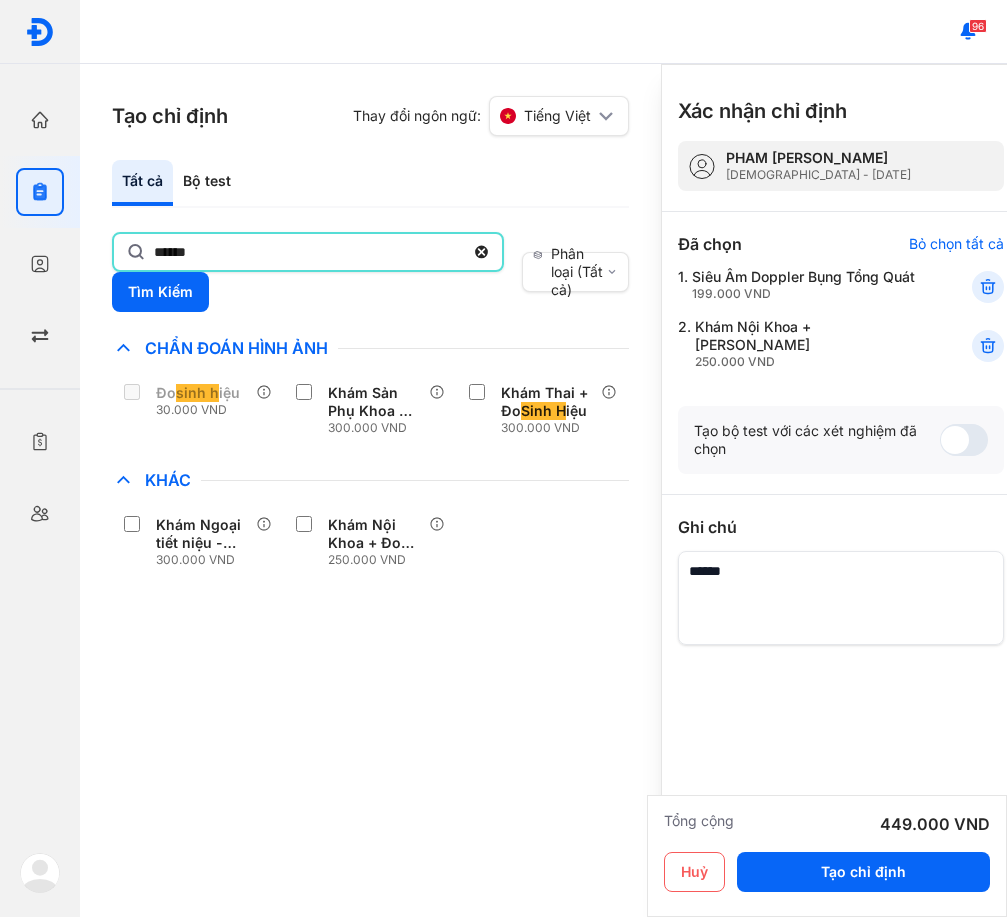 click on "******" 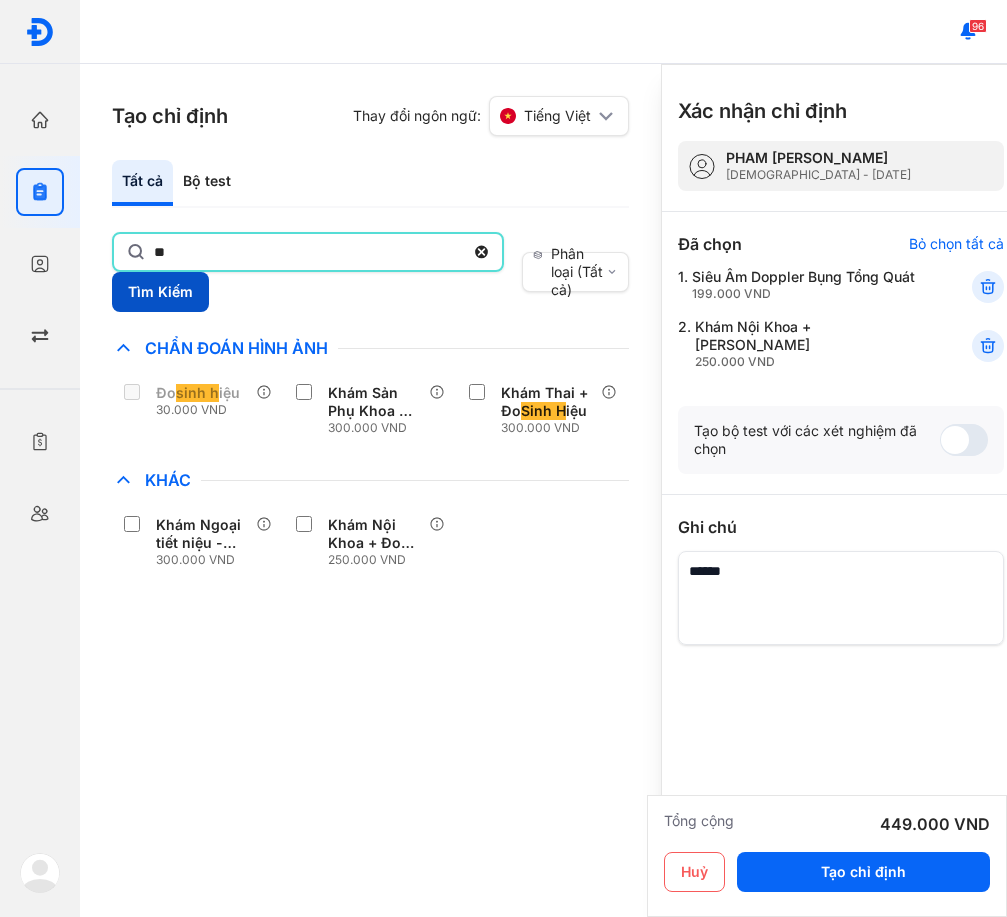 type on "**" 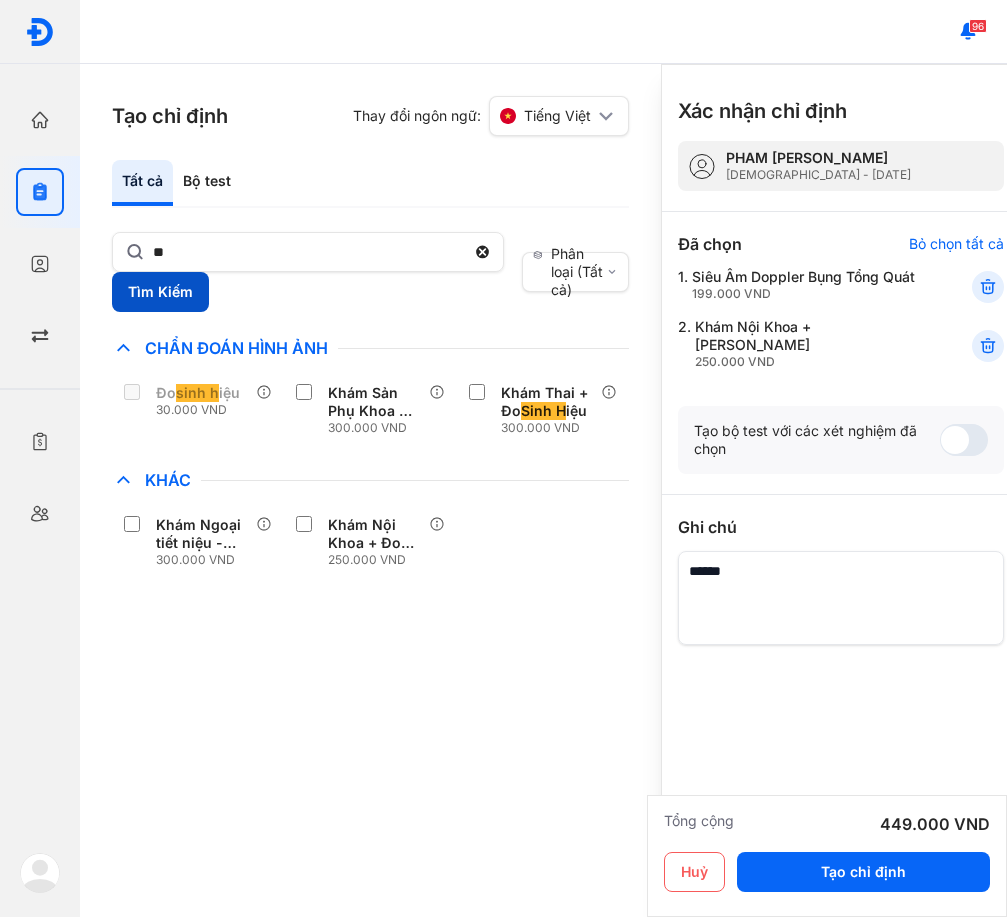 click on "Tìm Kiếm" at bounding box center (160, 292) 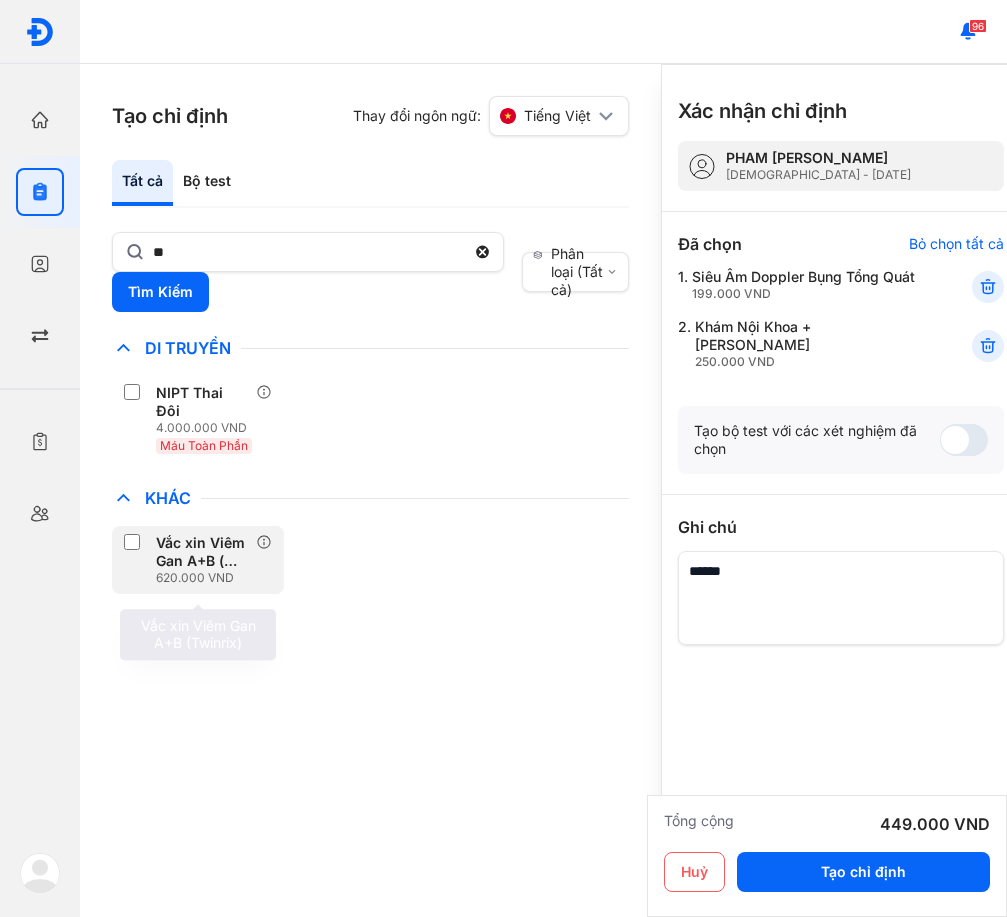 click on "Vắc xin Viêm Gan A+B ( Tw inrix)" at bounding box center [202, 552] 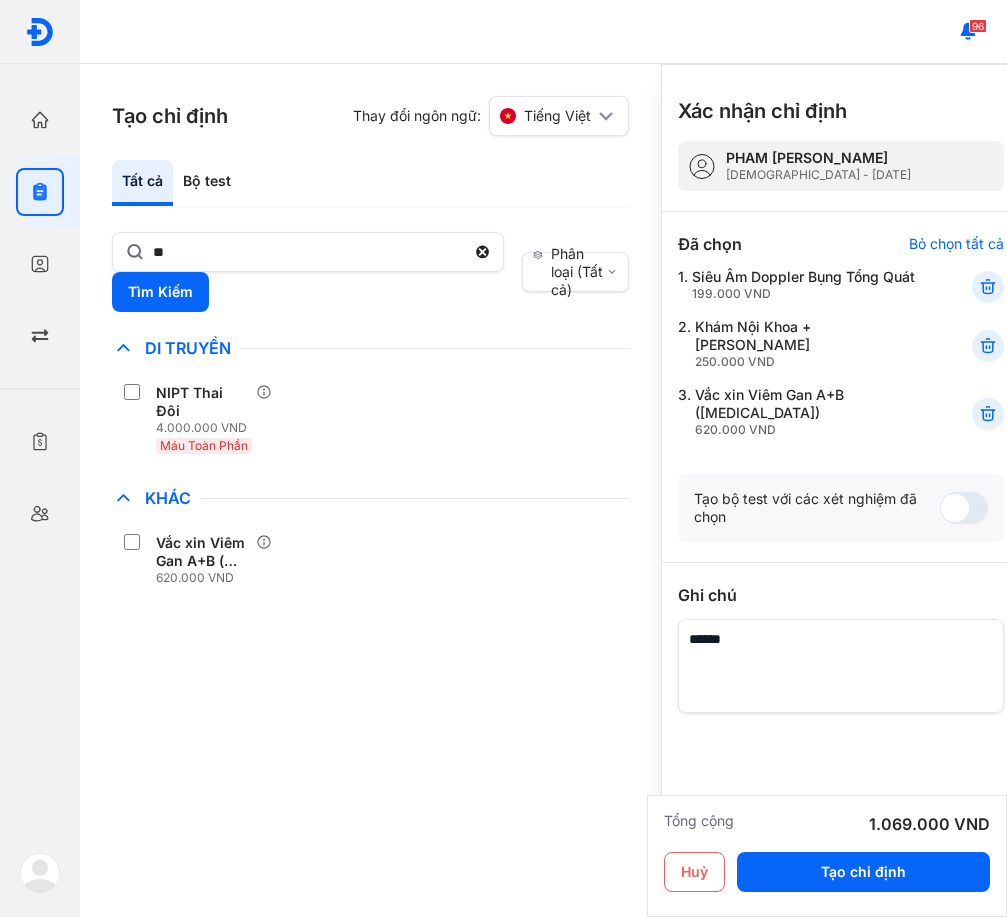 click on "Vắc xin Viêm Gan A+B ( Tw inrix) 620.000 VND" at bounding box center [370, 560] 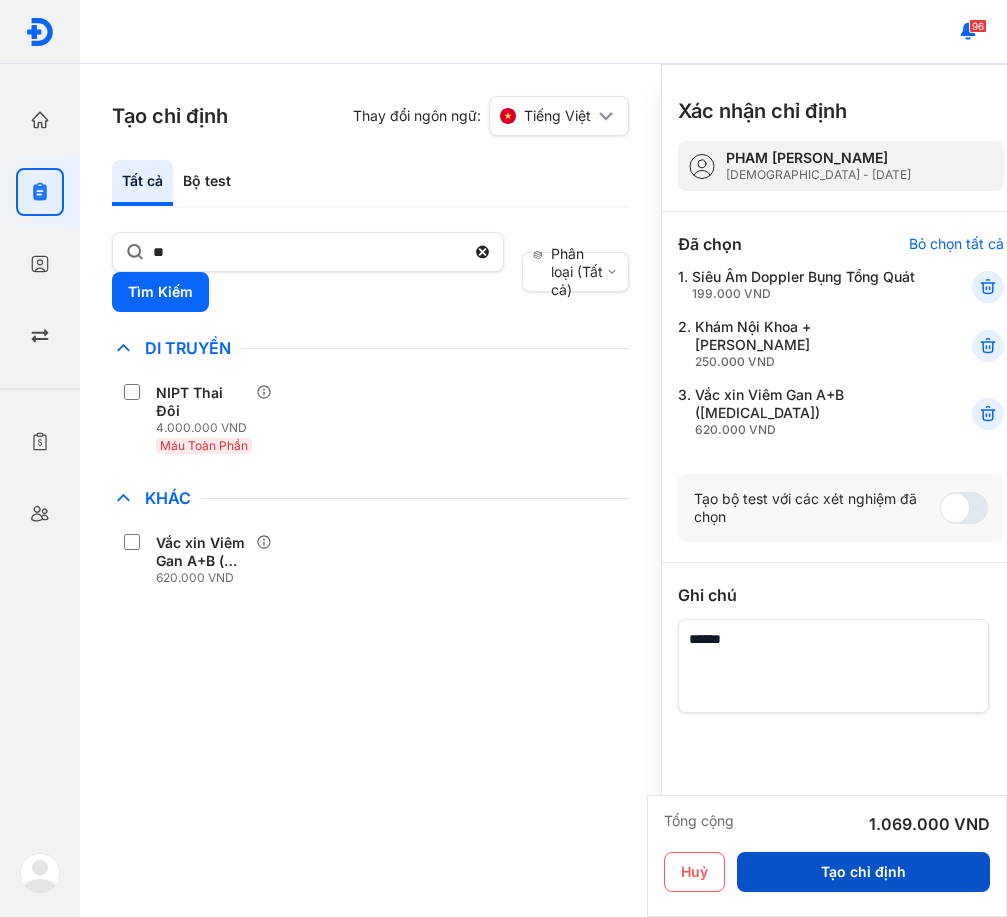 click on "Tạo chỉ định" at bounding box center (863, 872) 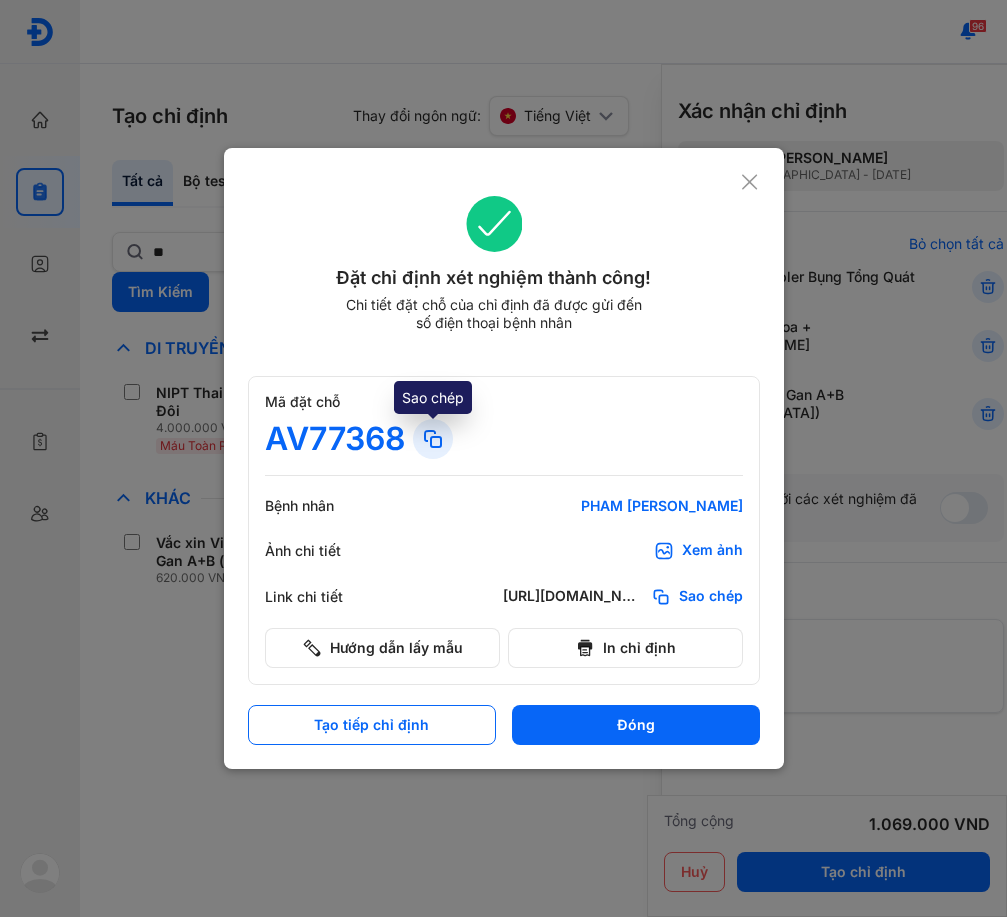 click 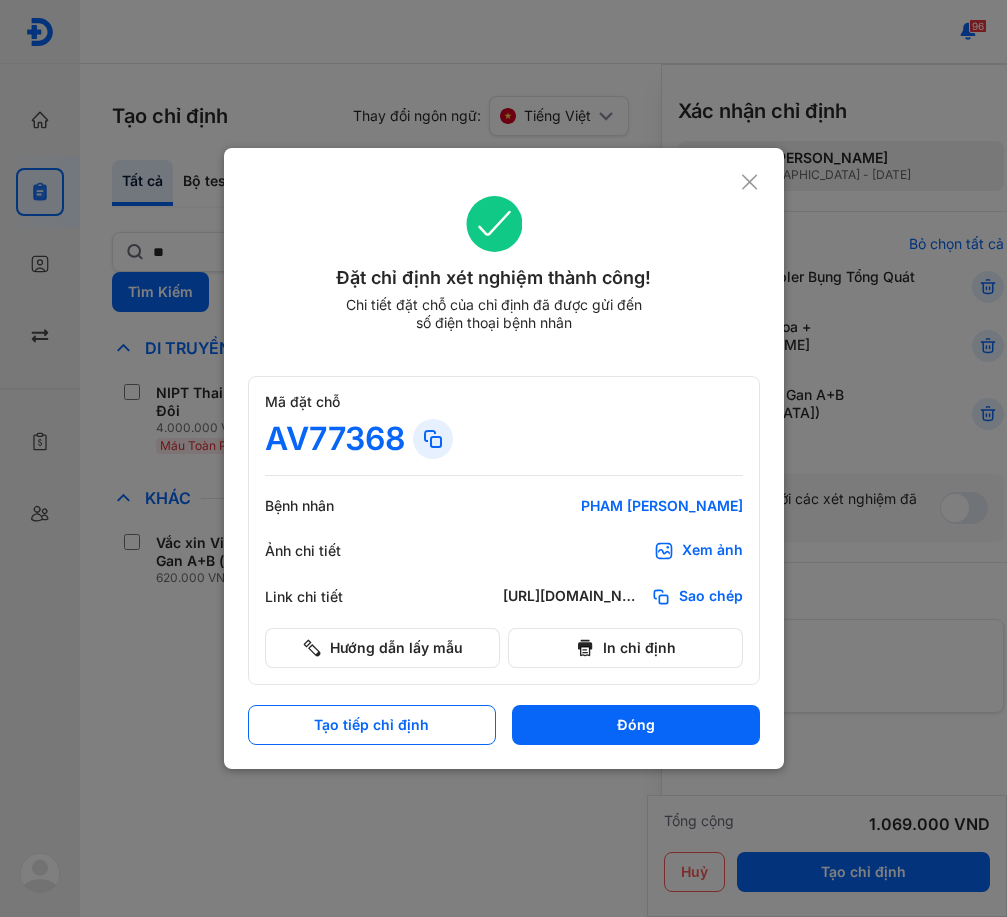 click 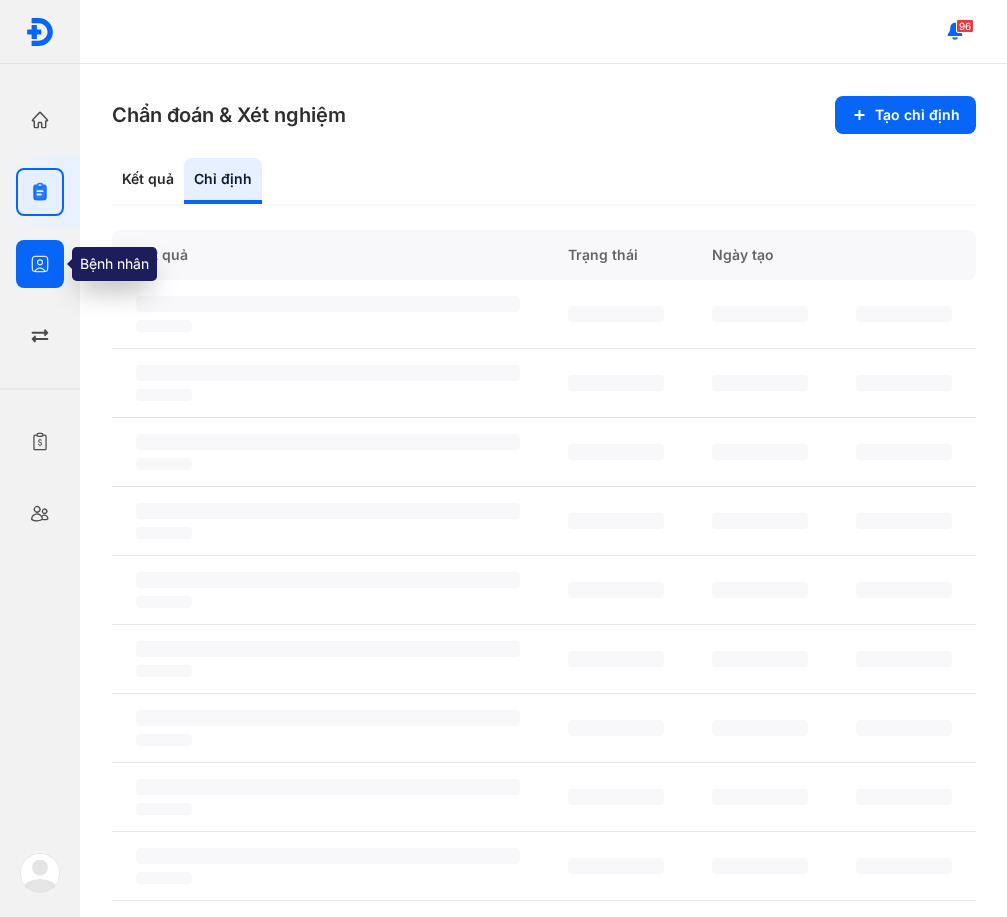 click 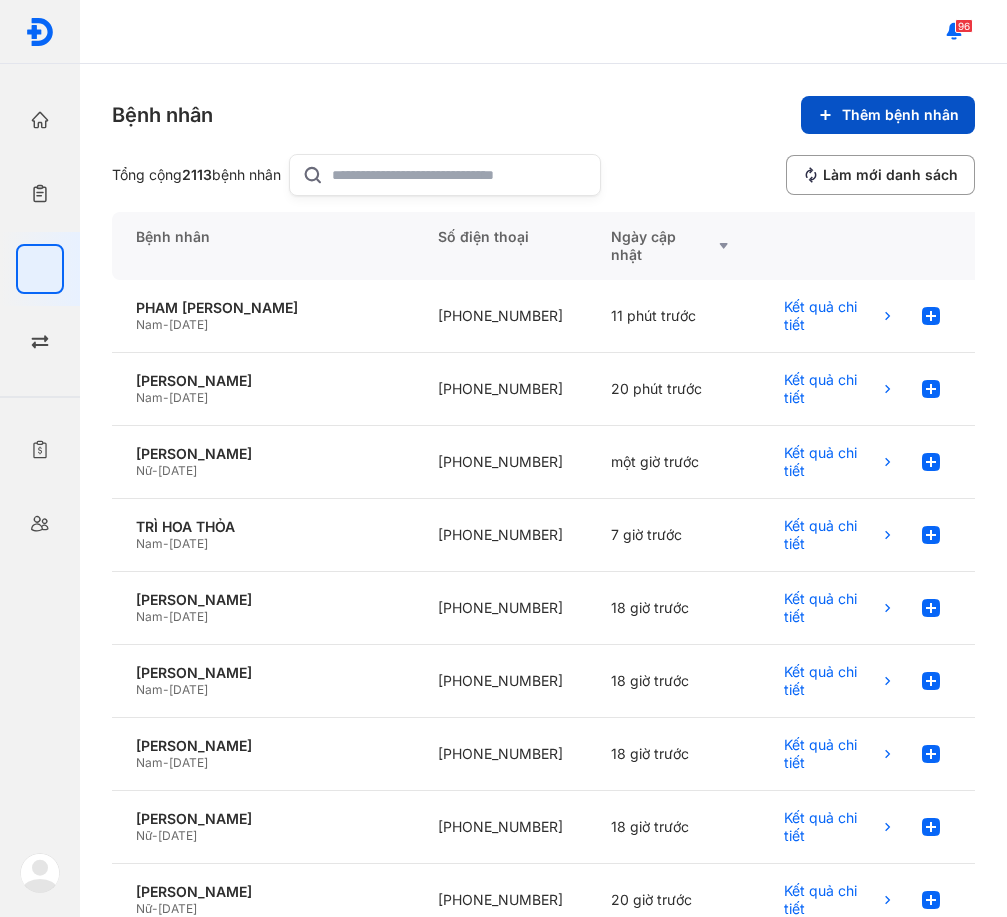 click on "Thêm bệnh nhân" 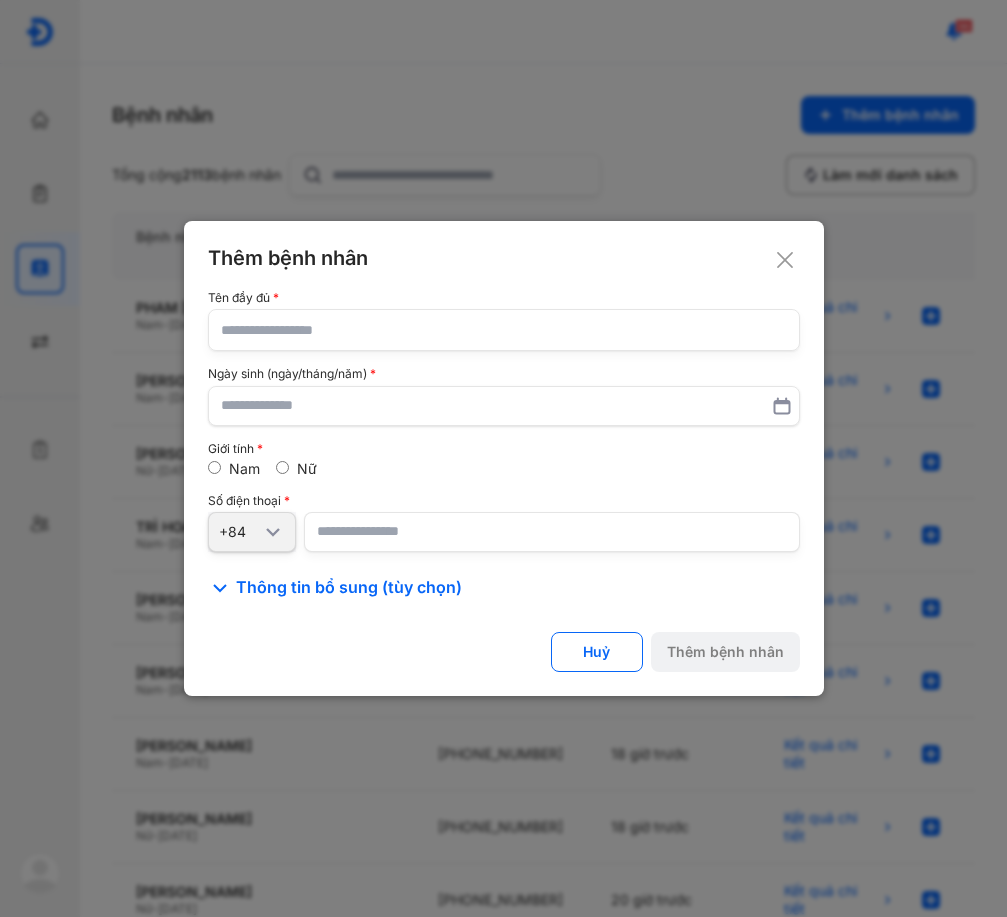 click 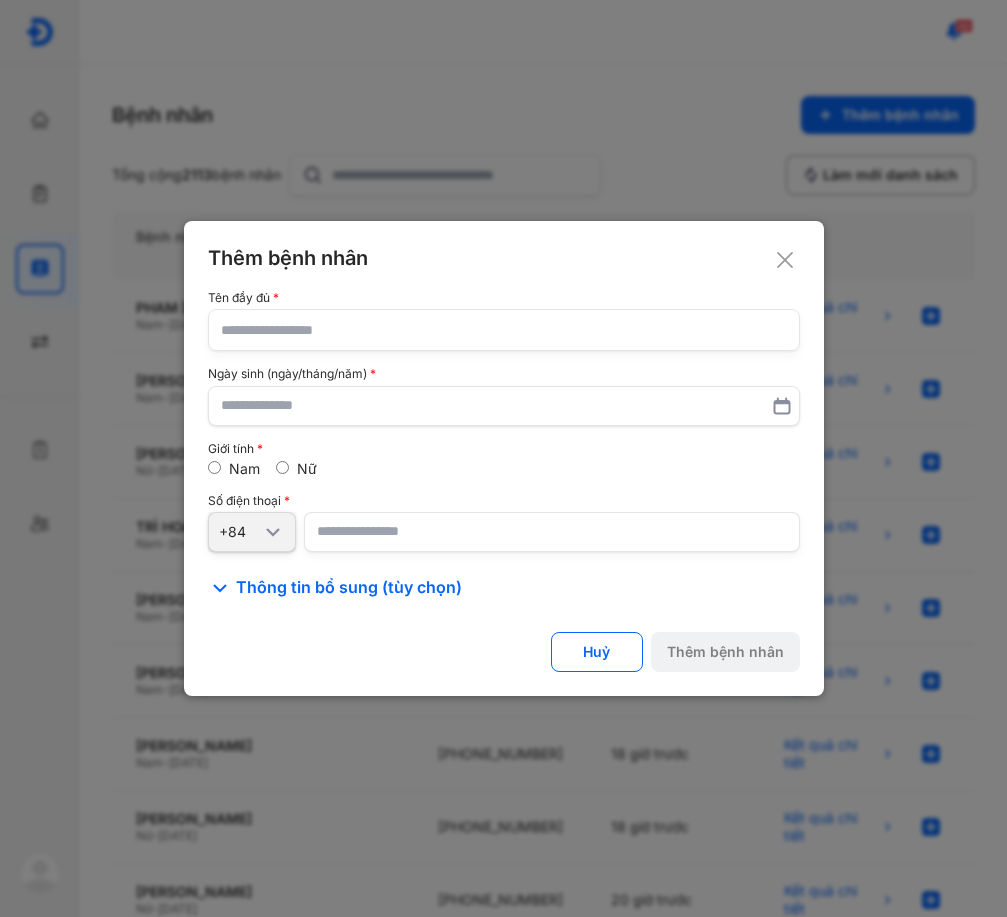click 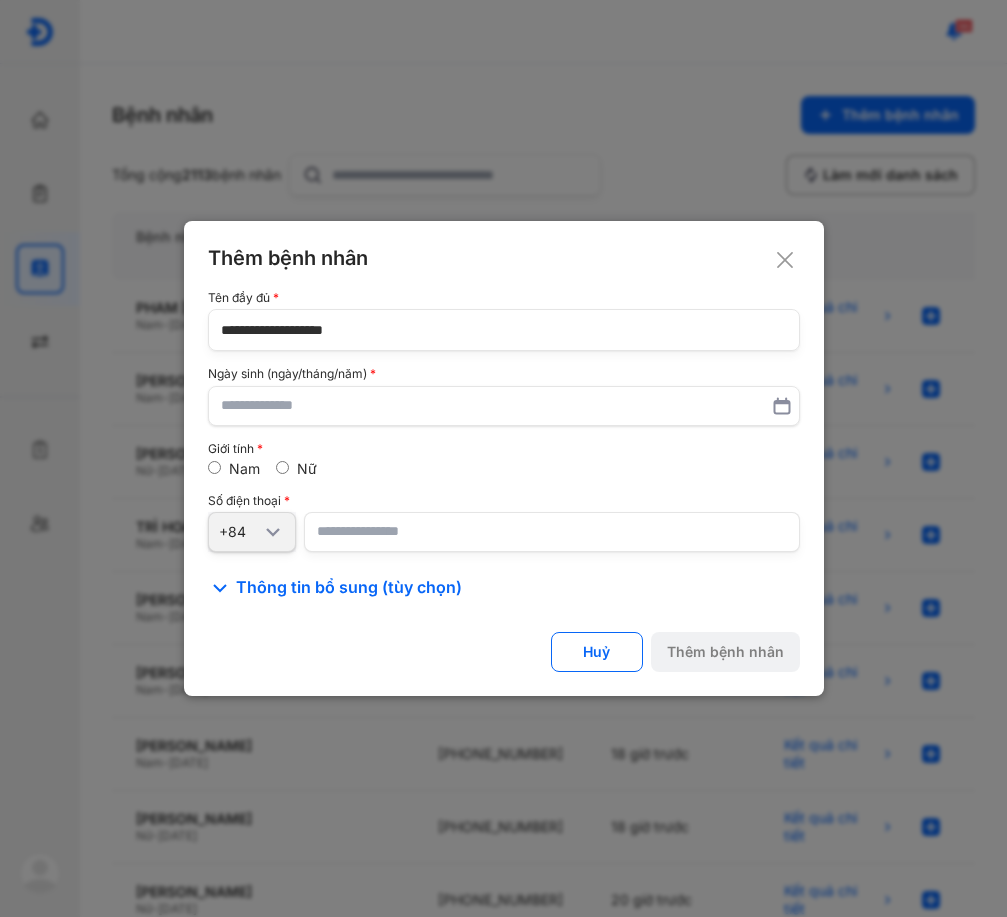type on "**********" 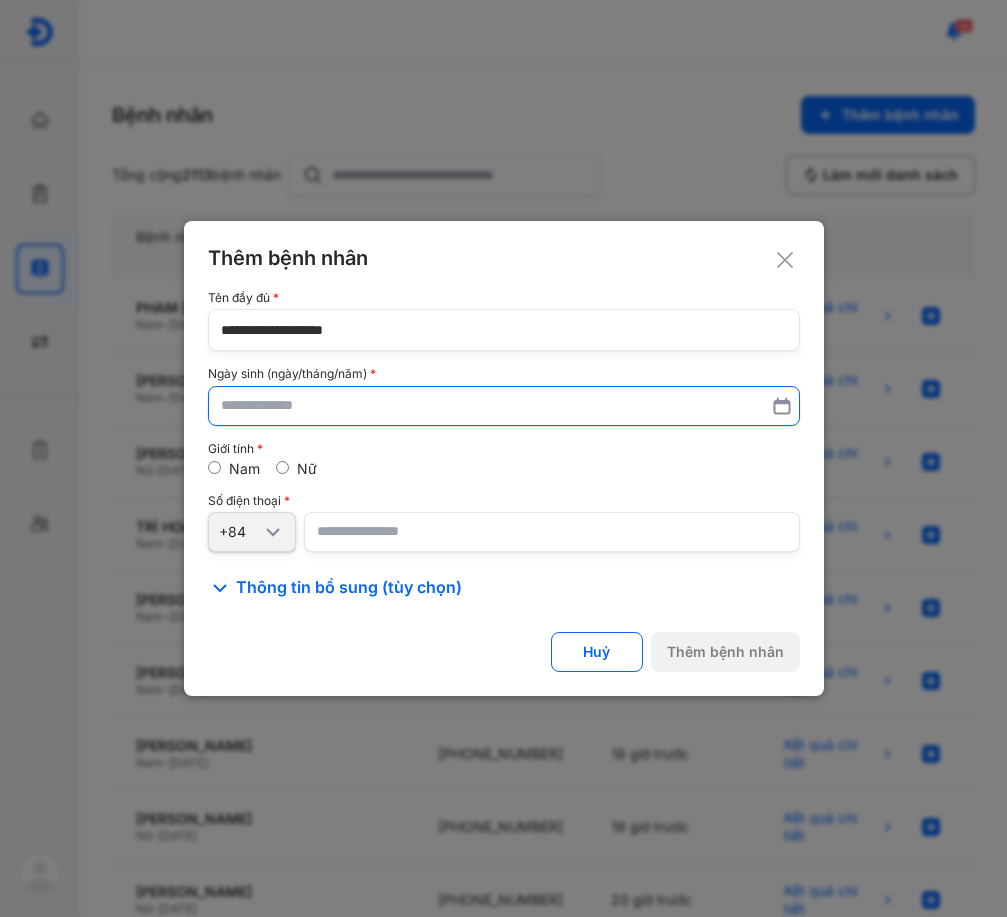 drag, startPoint x: 376, startPoint y: 385, endPoint x: 382, endPoint y: 411, distance: 26.683329 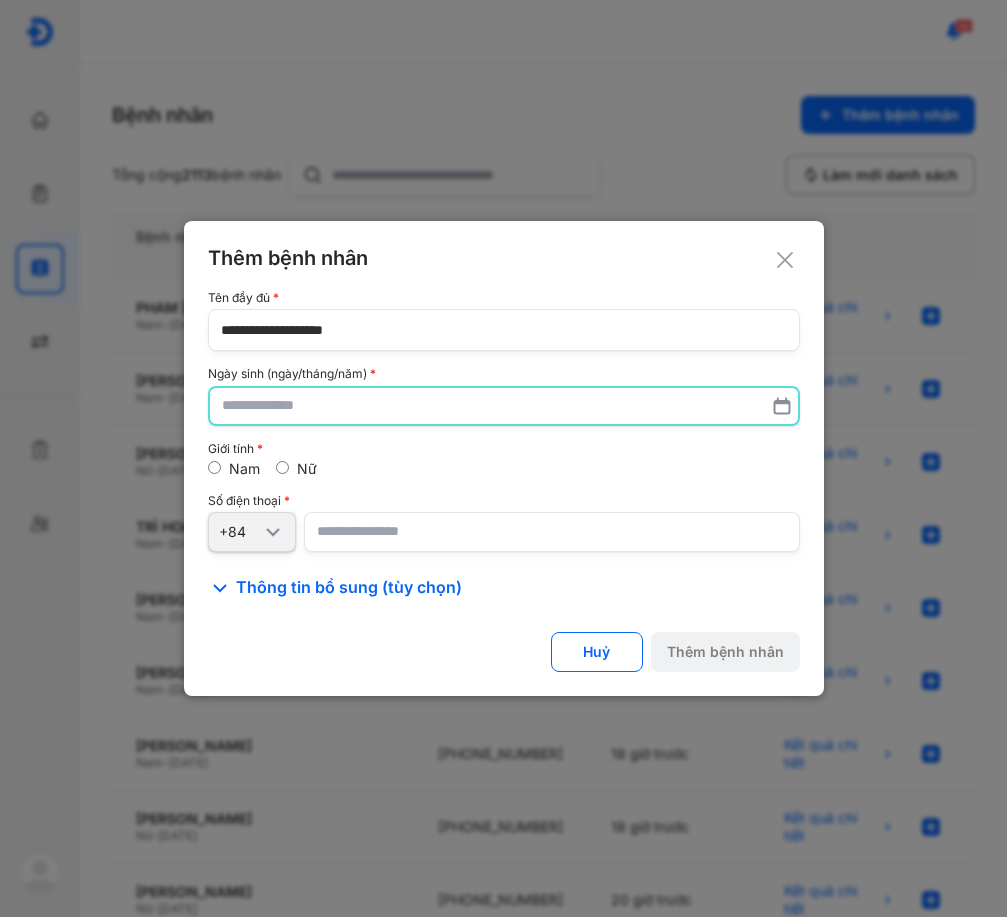 click at bounding box center [504, 406] 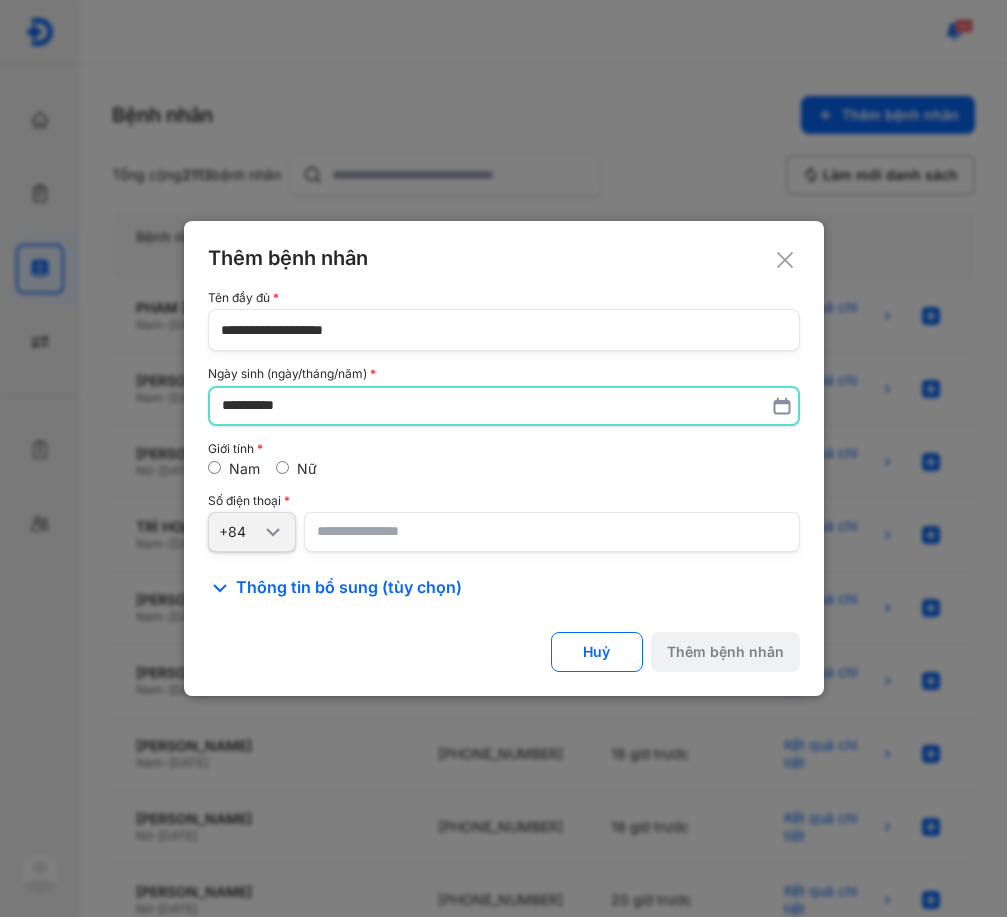 type on "**********" 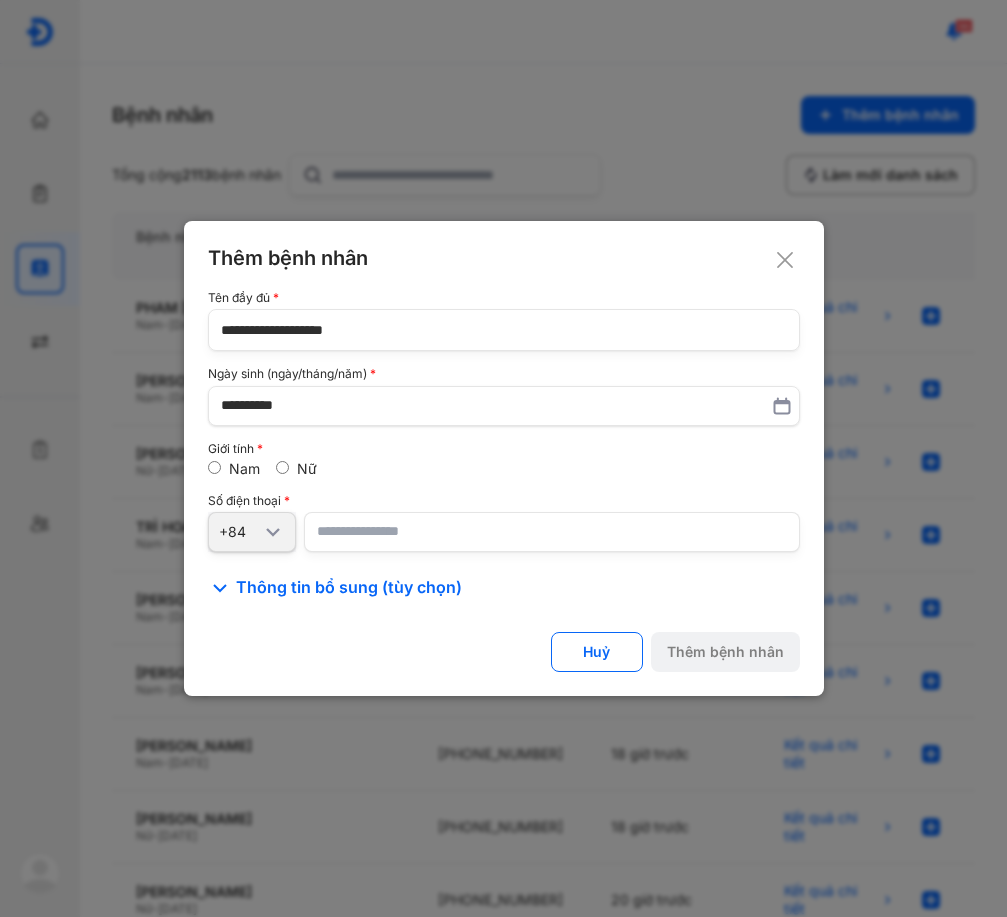 click at bounding box center [552, 532] 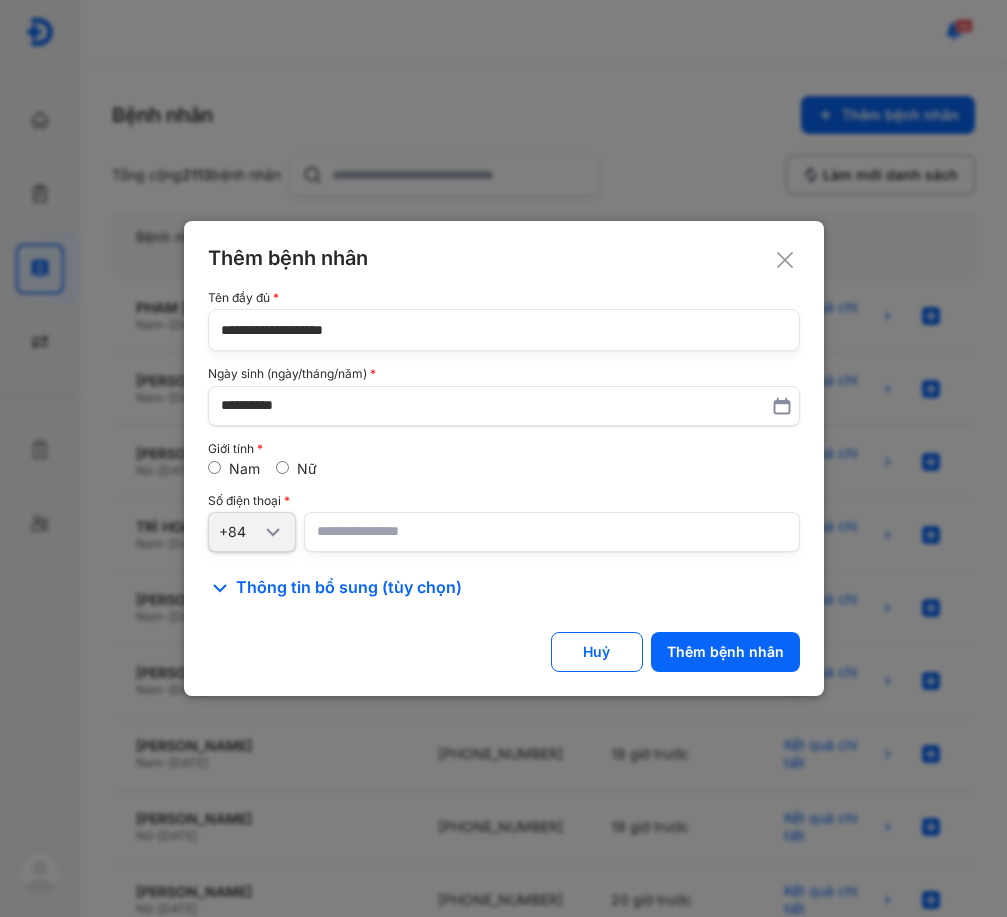 type on "**********" 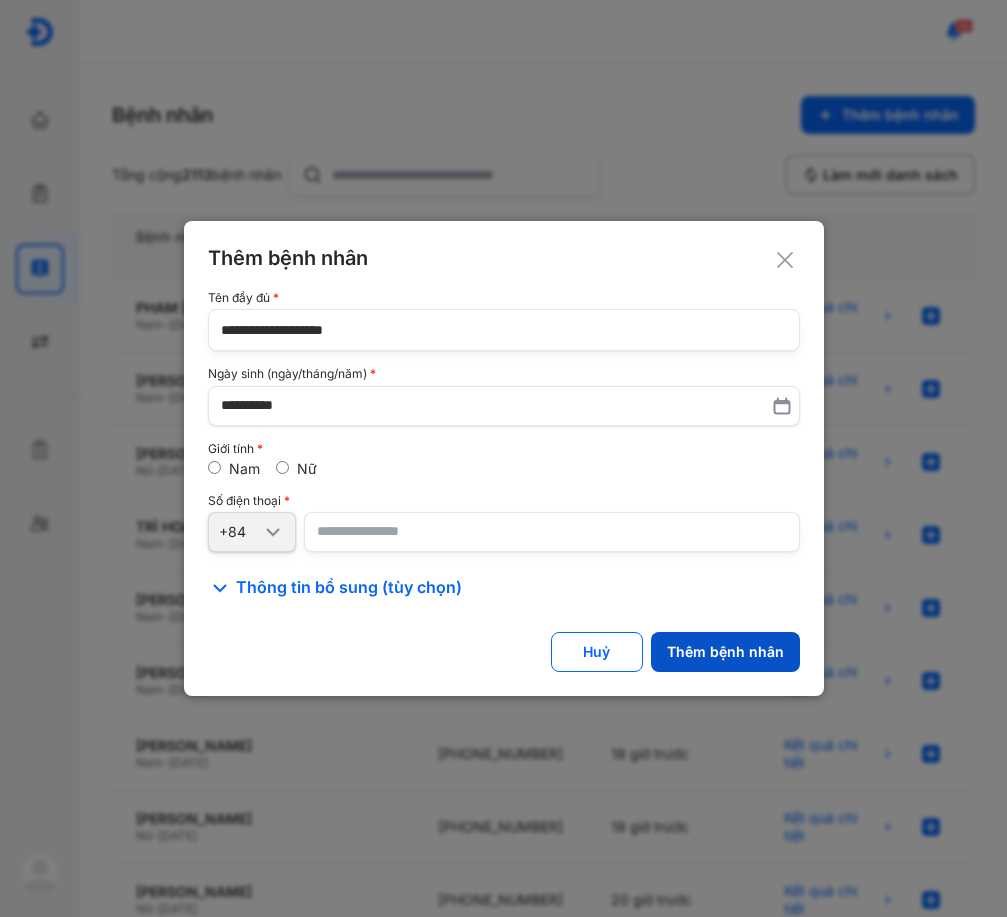 click on "Thêm bệnh nhân" 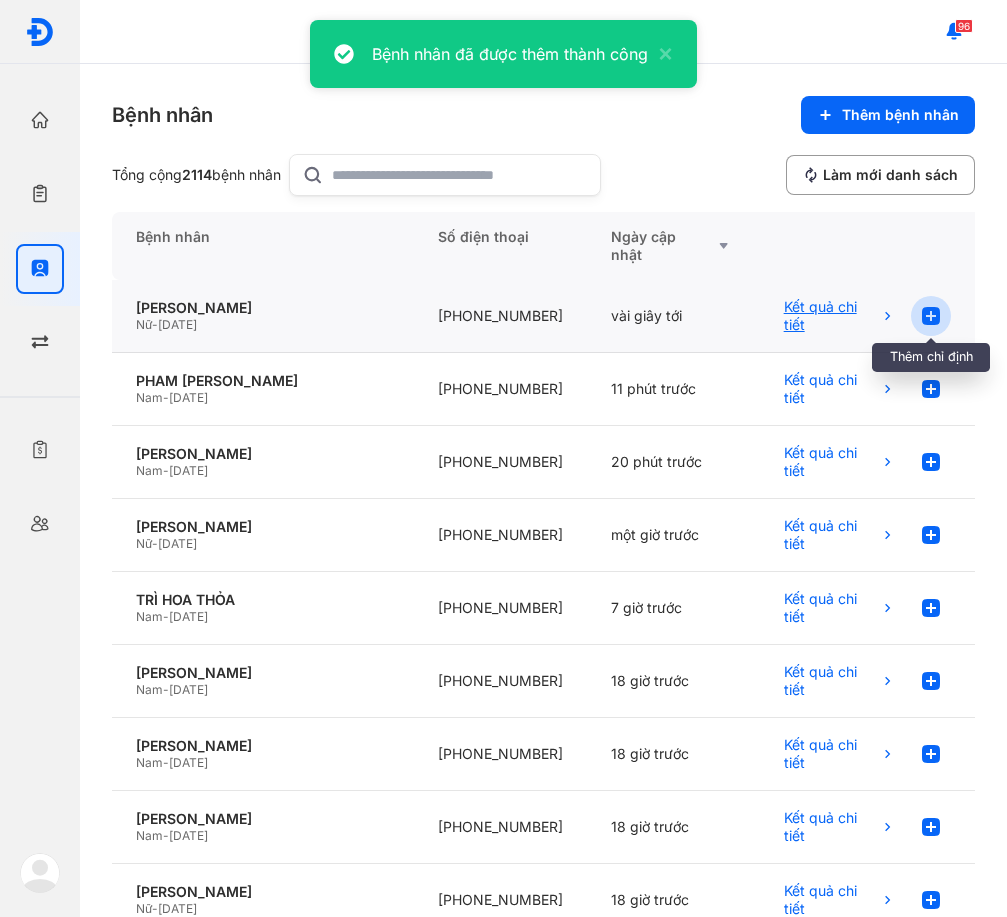 click 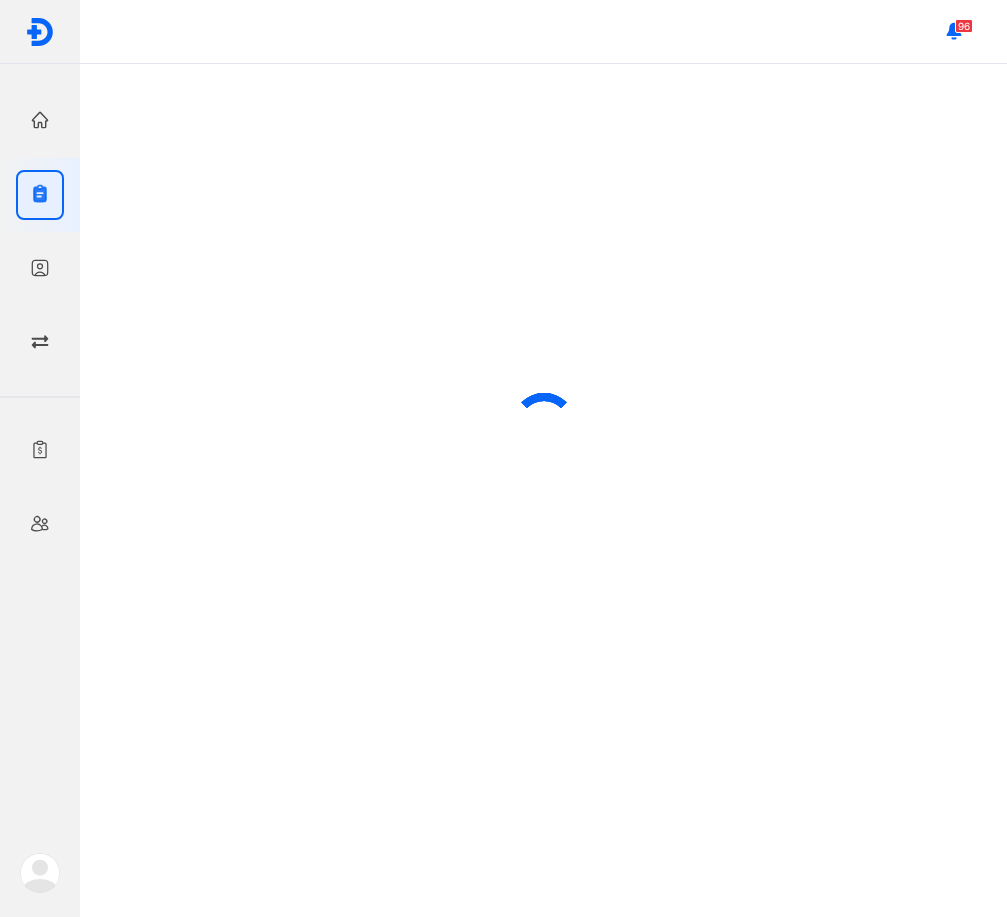 scroll, scrollTop: 0, scrollLeft: 0, axis: both 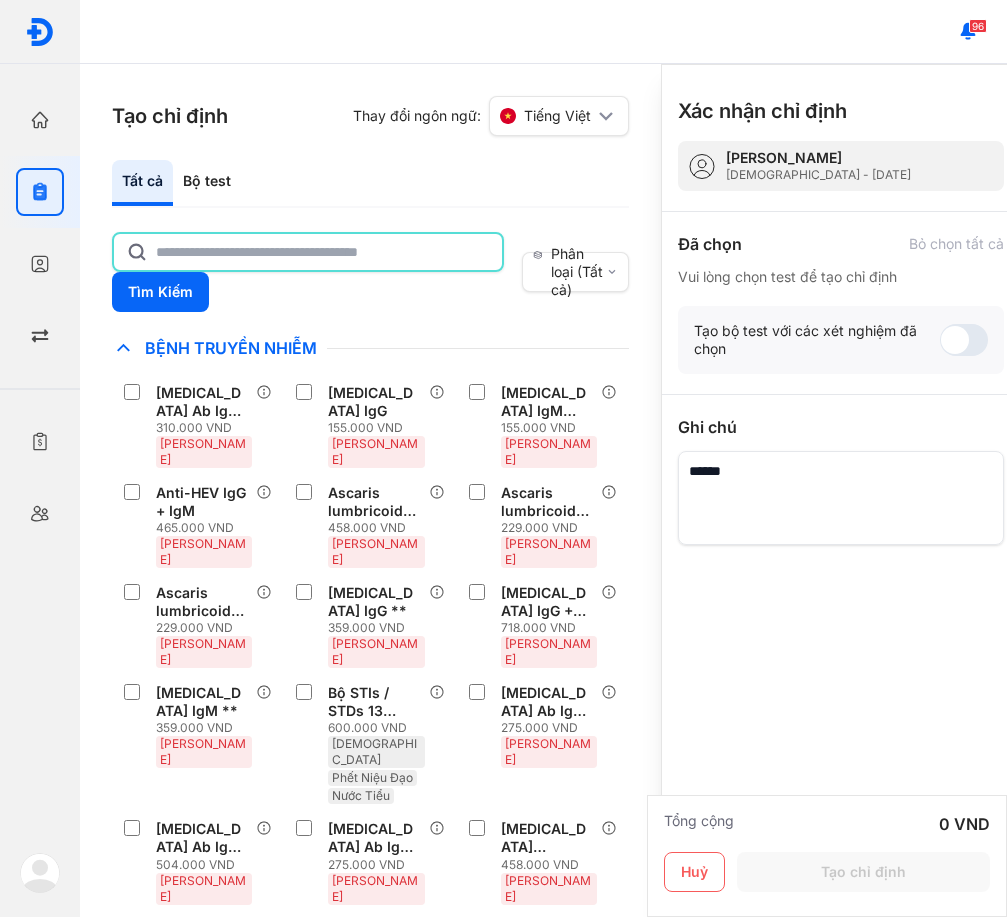 click 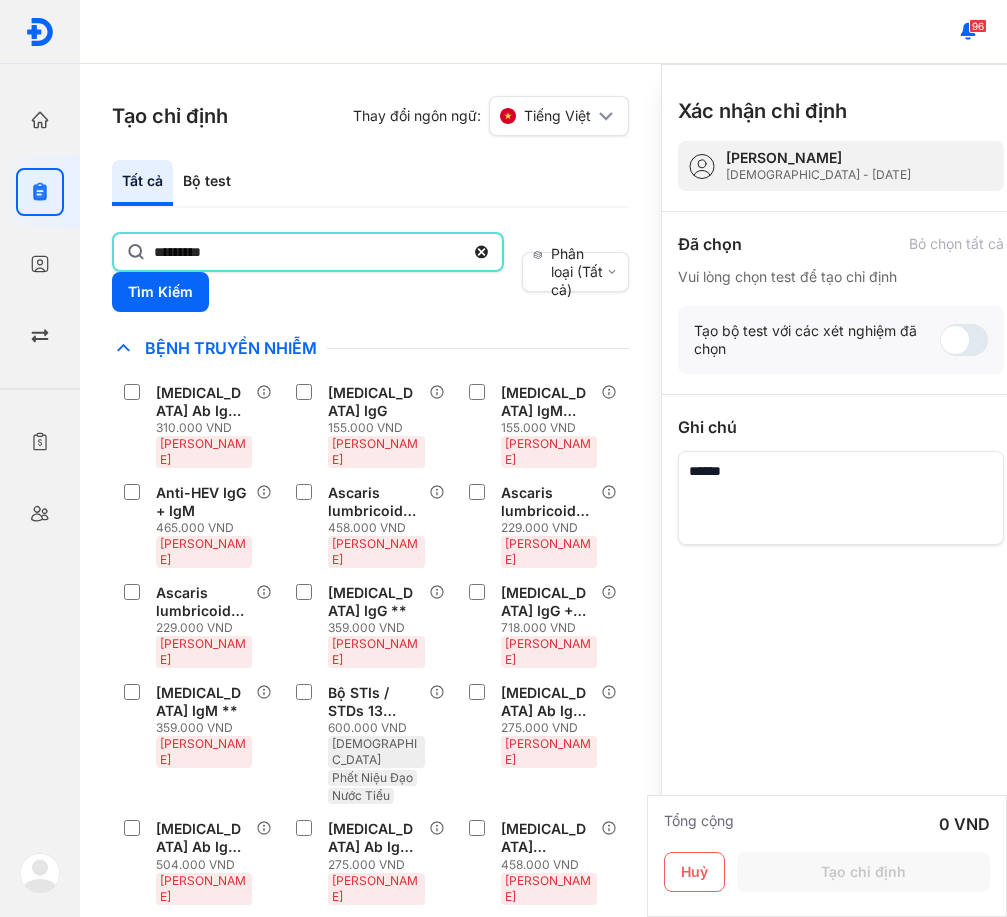 type on "*********" 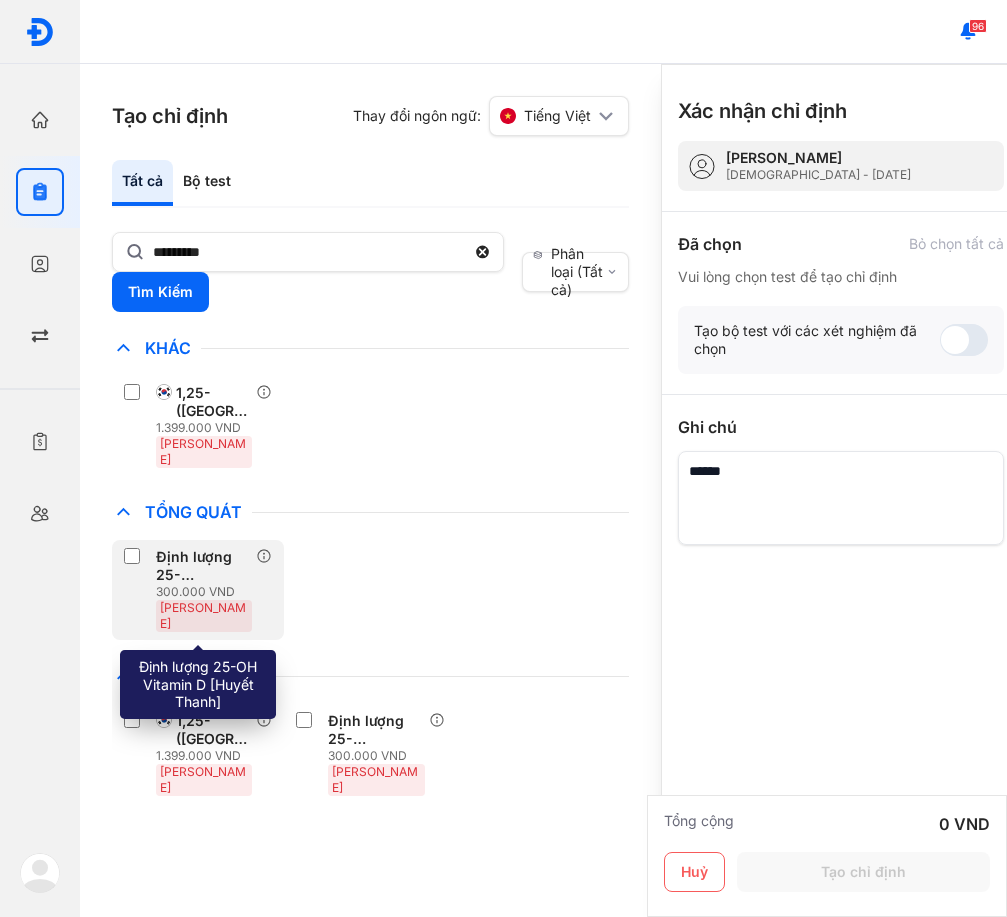 click on "Định lượng 25-OH  [MEDICAL_DATA]  [[PERSON_NAME]]" at bounding box center [202, 566] 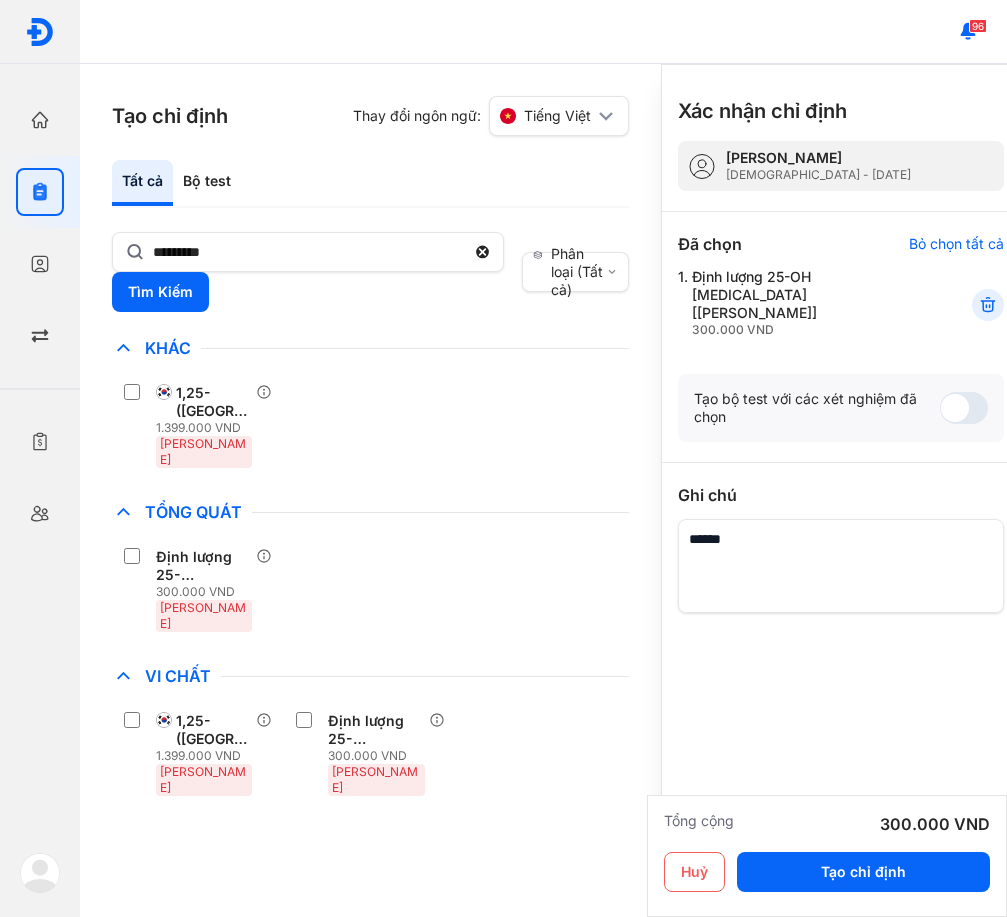 drag, startPoint x: 406, startPoint y: 586, endPoint x: 554, endPoint y: 650, distance: 161.24515 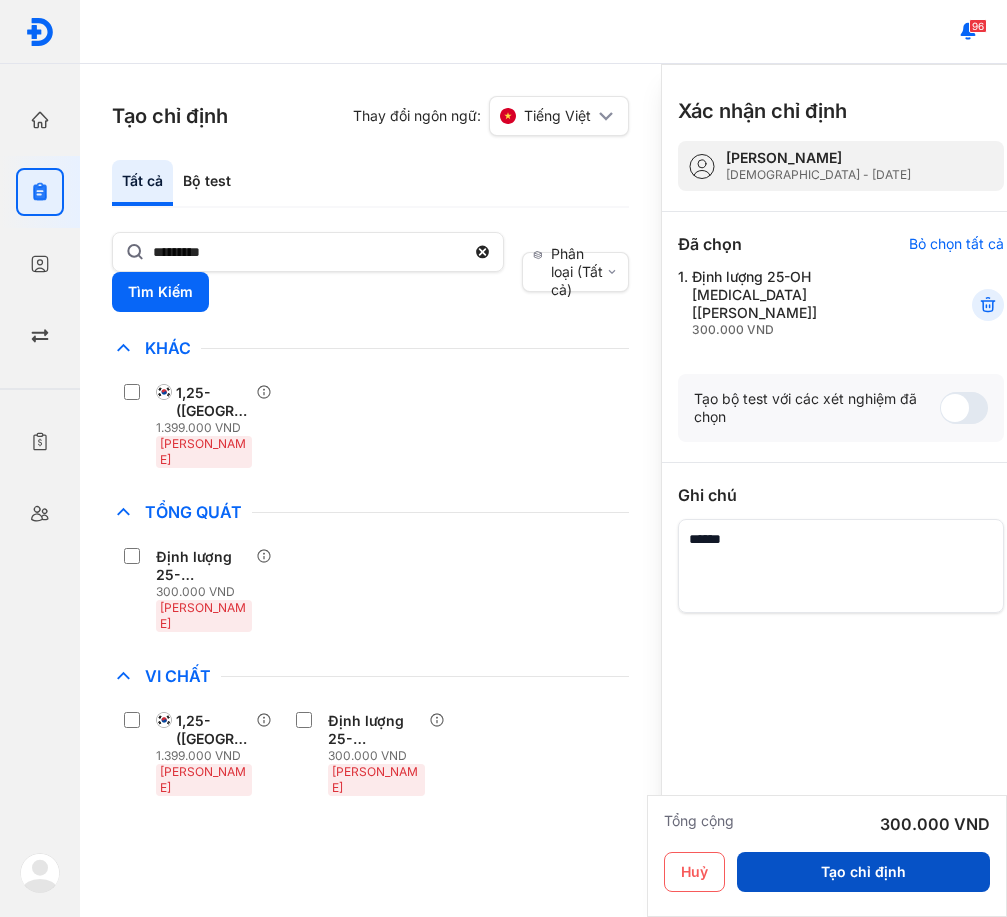 click on "Huỷ  Tạo chỉ định" at bounding box center [827, 876] 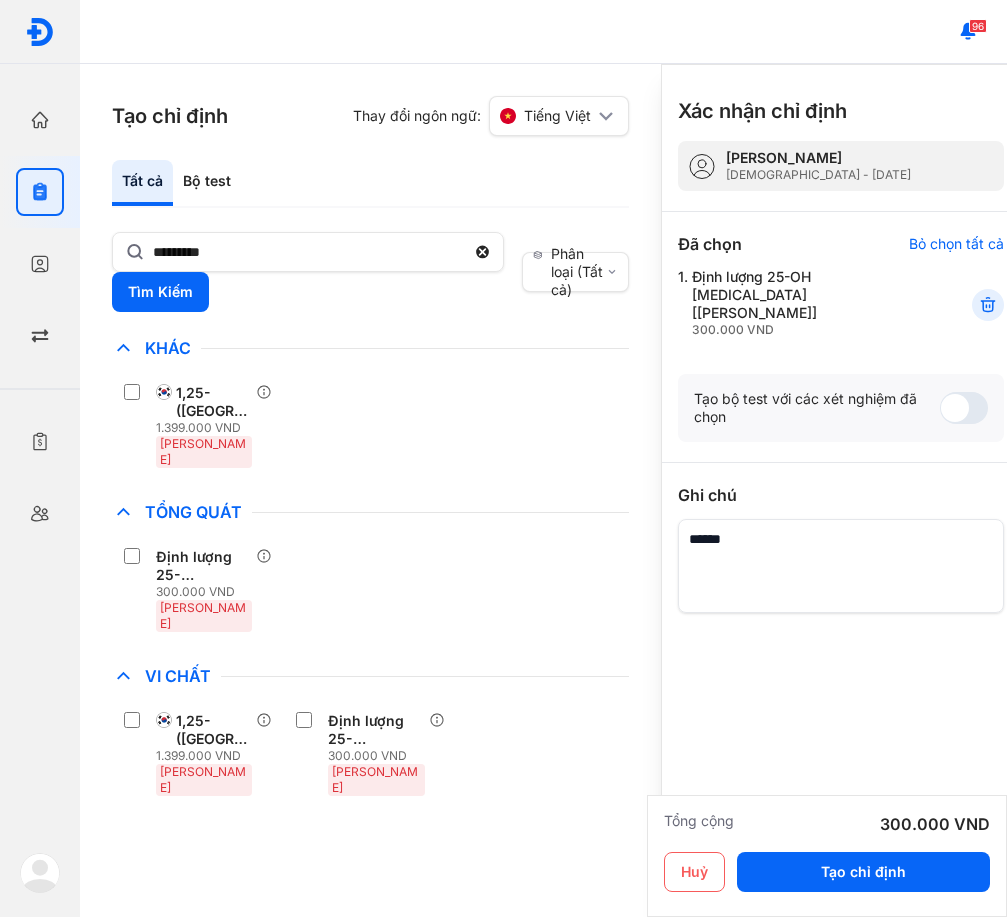 drag, startPoint x: 843, startPoint y: 878, endPoint x: 725, endPoint y: 815, distance: 133.76472 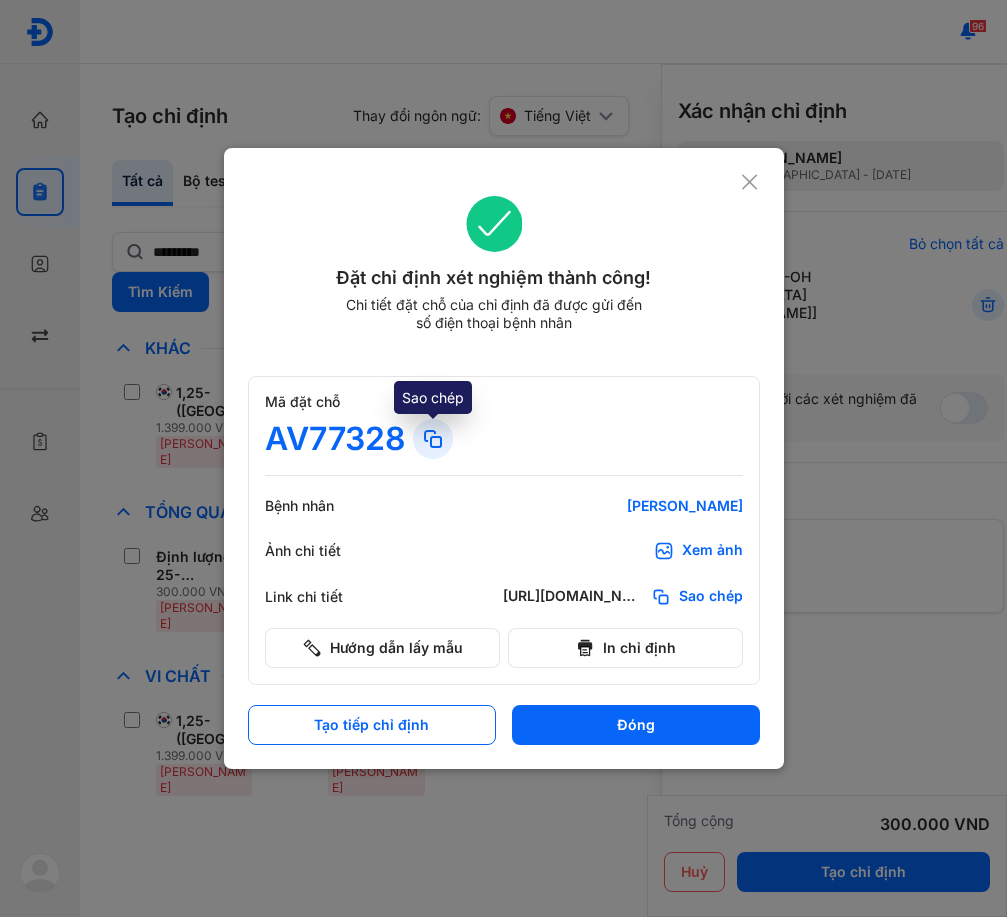 click 